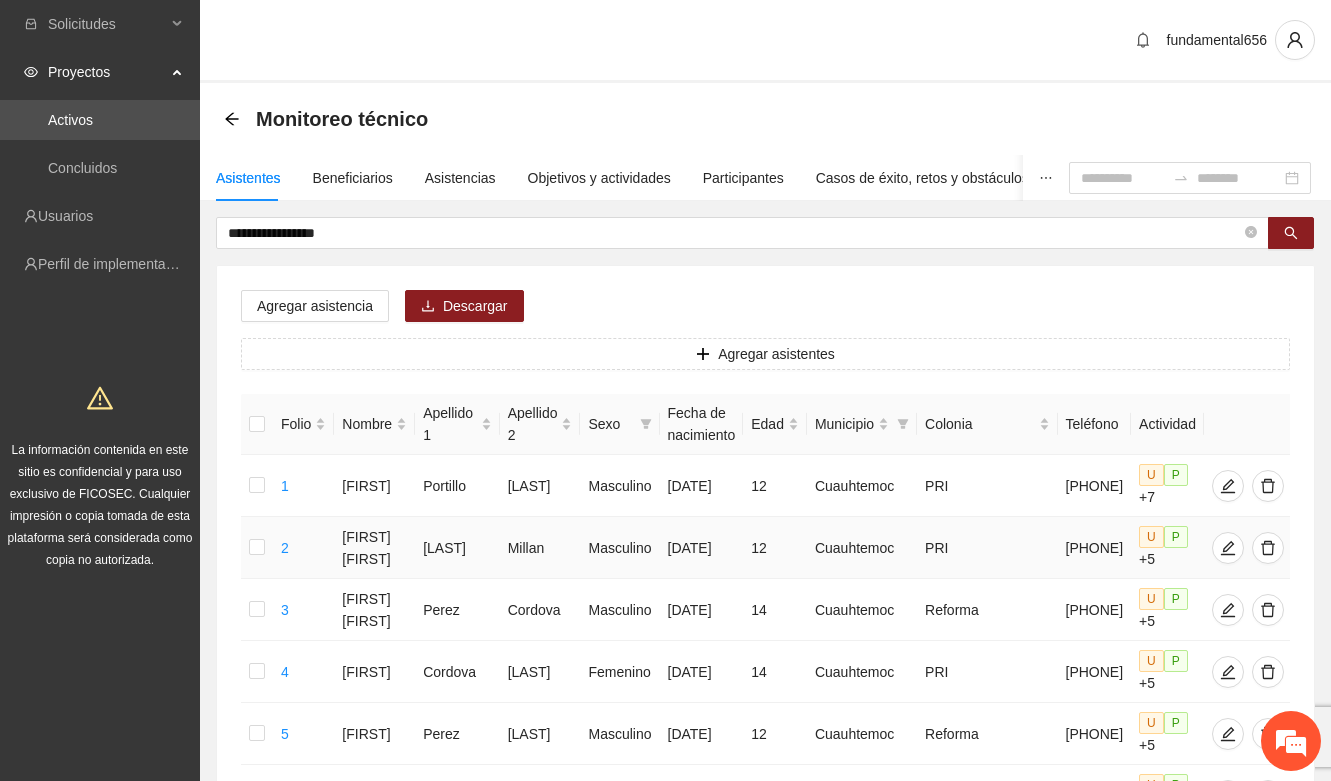 scroll, scrollTop: 0, scrollLeft: 0, axis: both 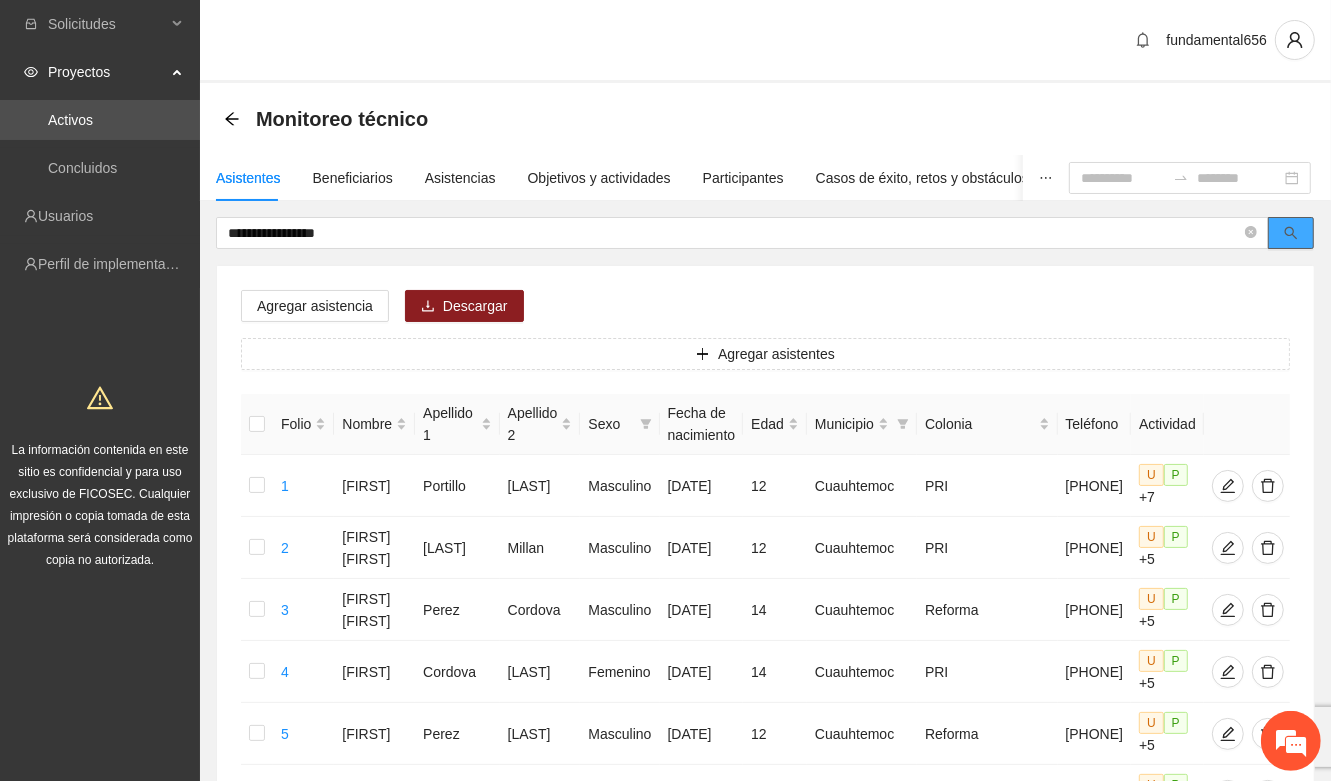 click at bounding box center (1291, 234) 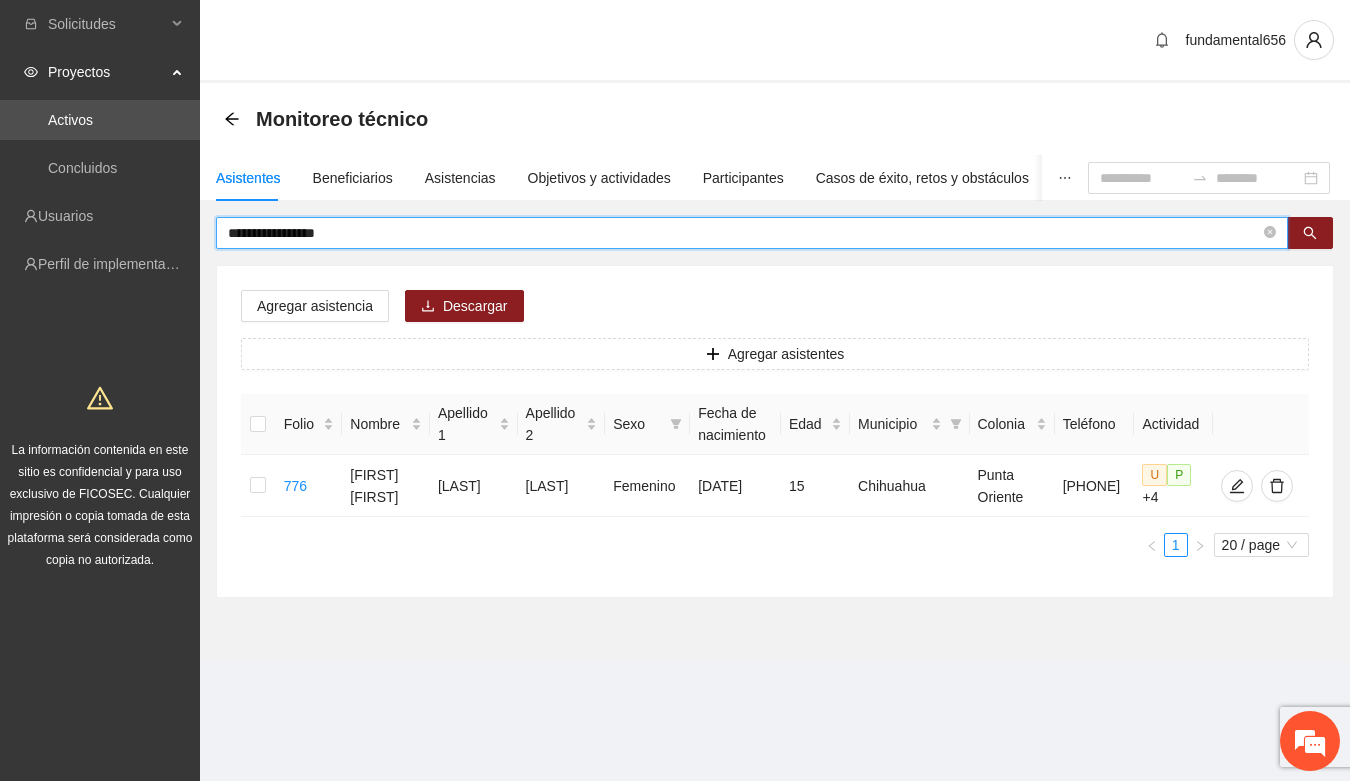 drag, startPoint x: 343, startPoint y: 241, endPoint x: 202, endPoint y: 262, distance: 142.55525 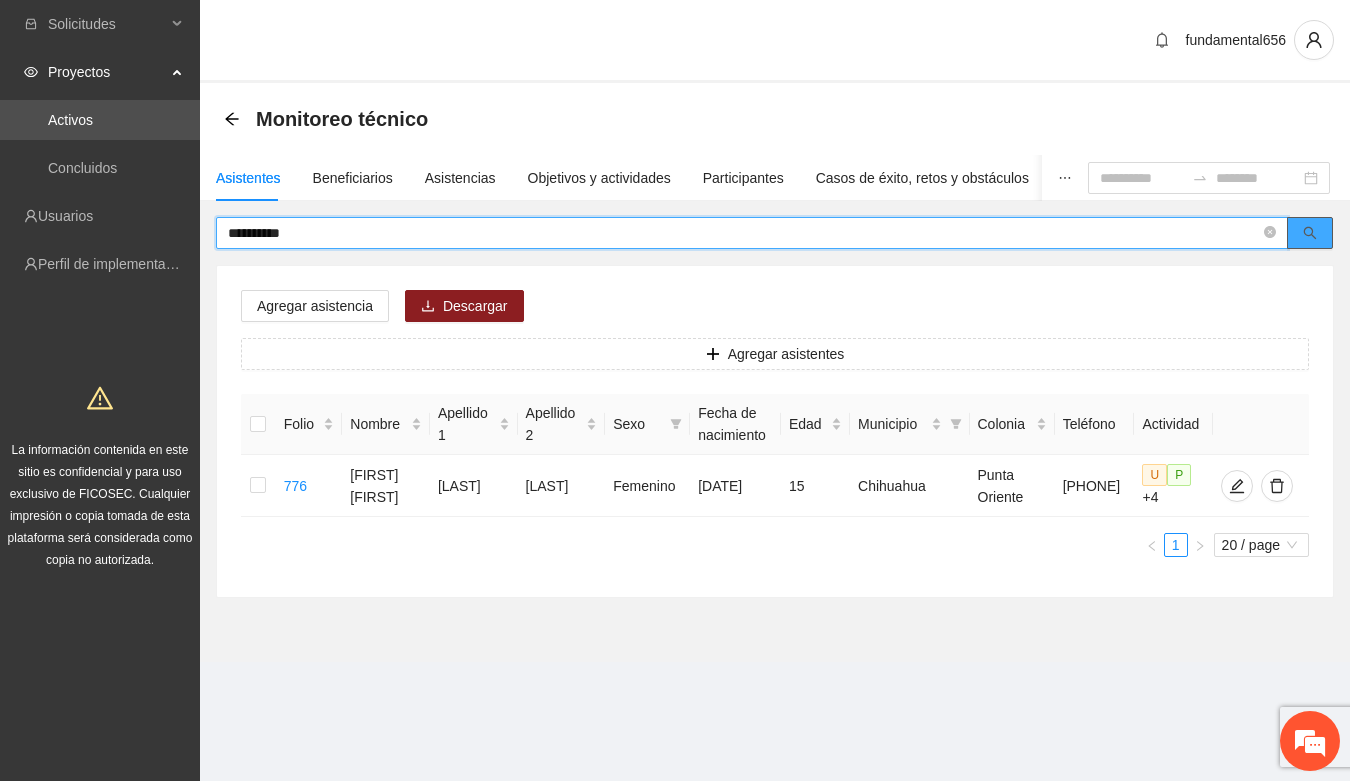 click at bounding box center [1310, 233] 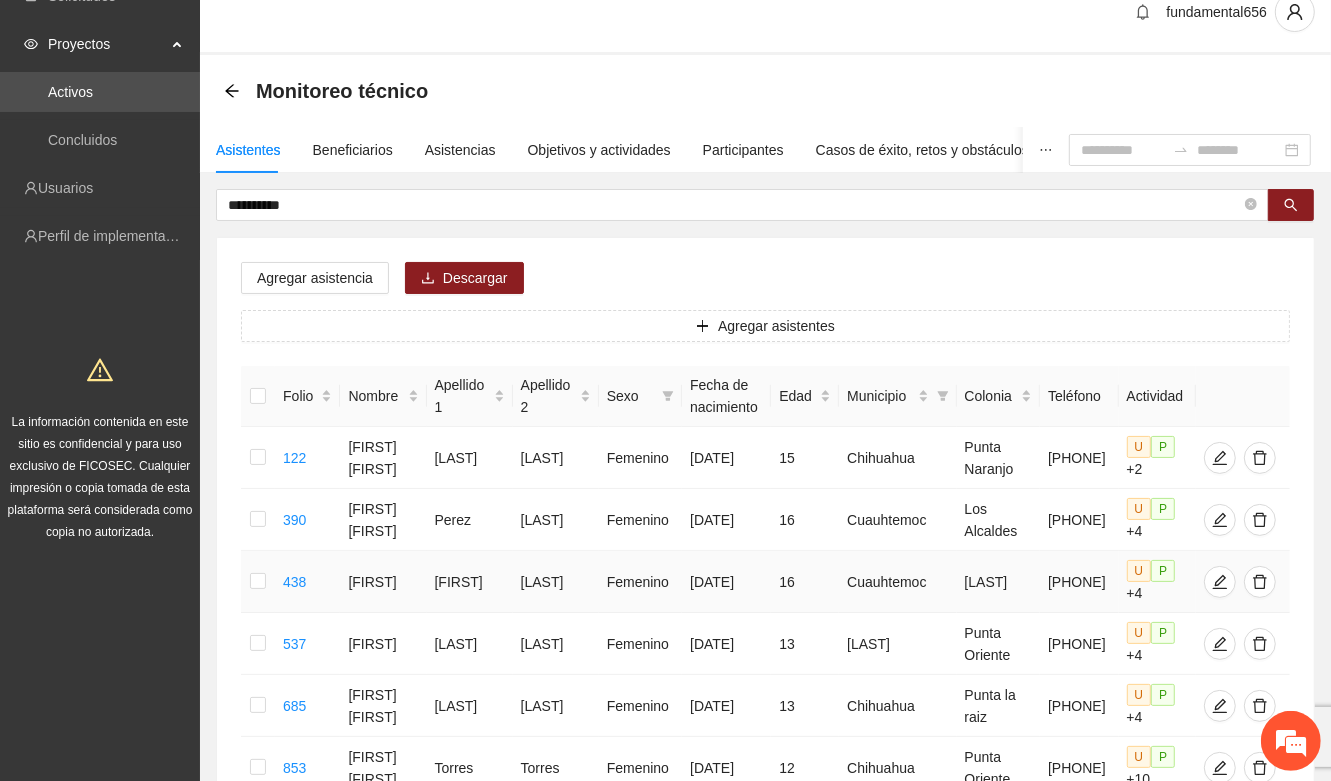 scroll, scrollTop: 0, scrollLeft: 0, axis: both 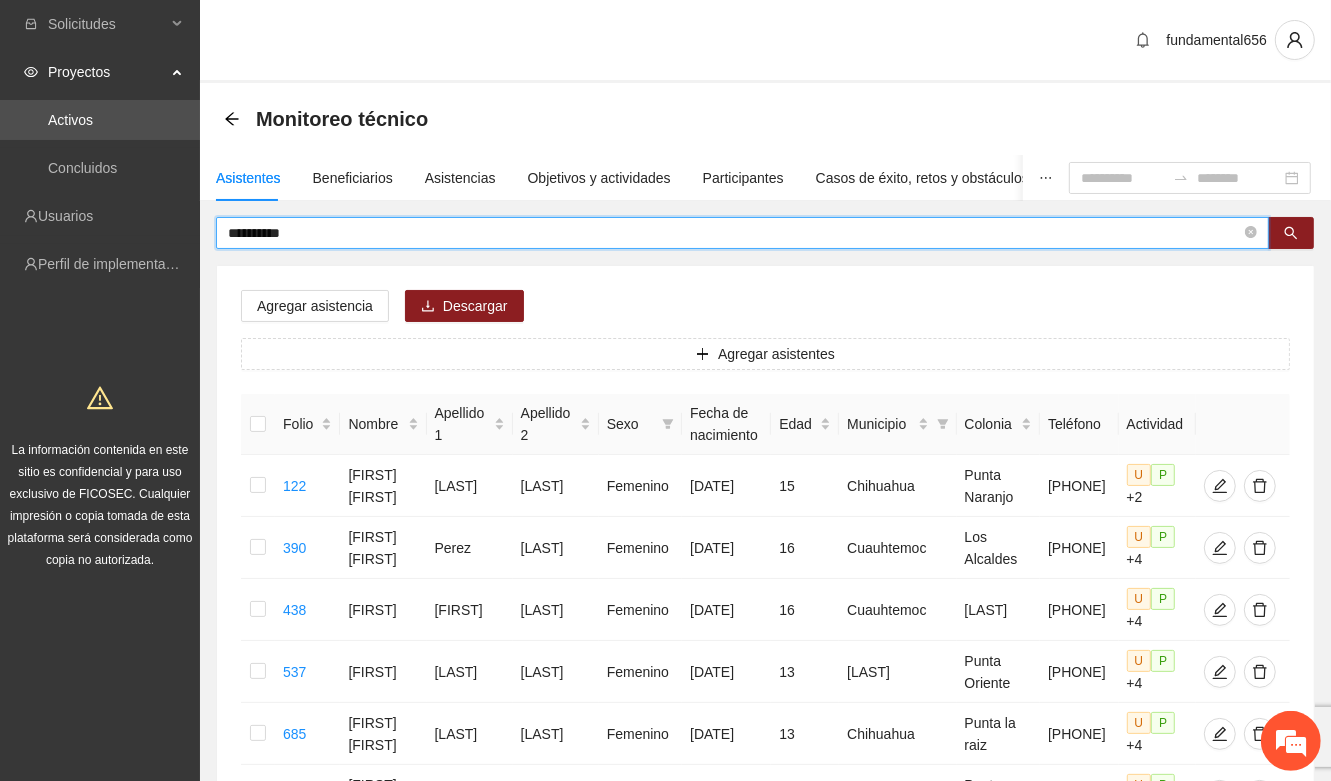 drag, startPoint x: 312, startPoint y: 235, endPoint x: 212, endPoint y: 246, distance: 100.60318 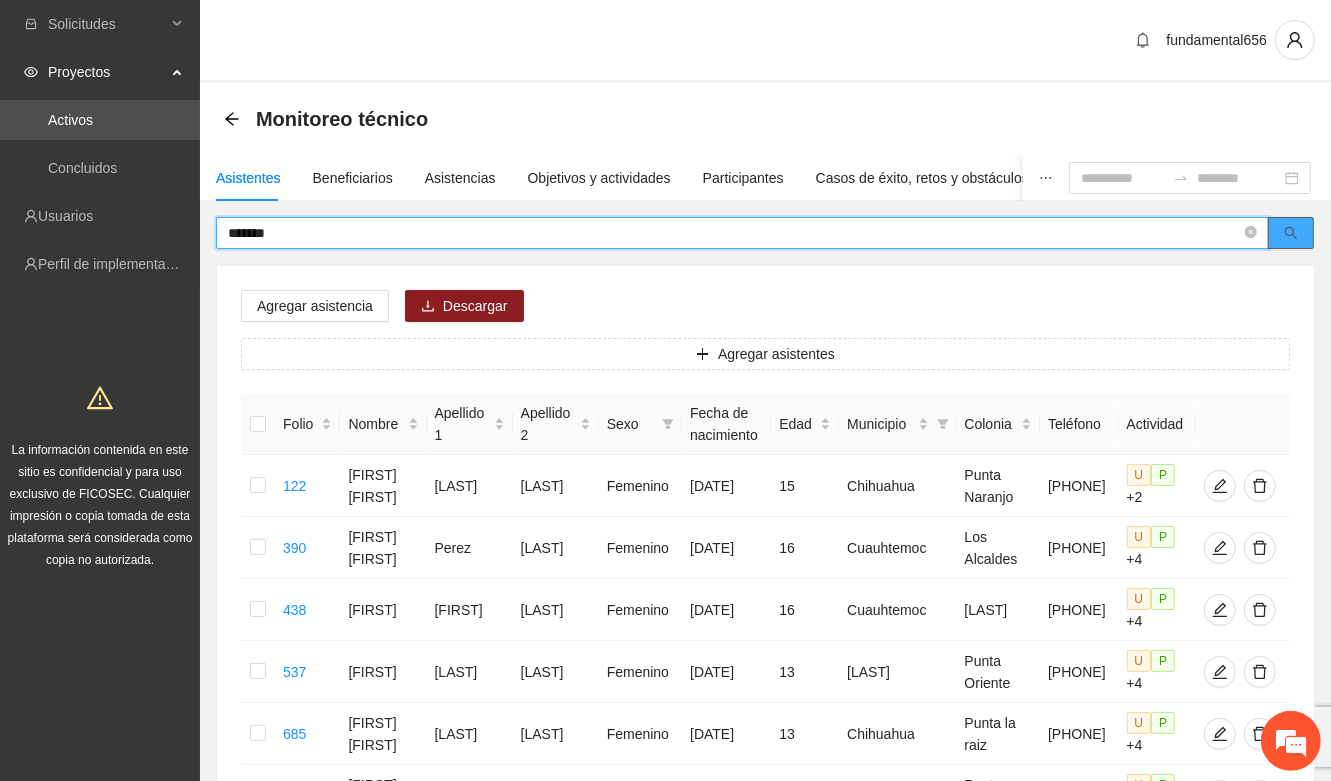 click at bounding box center (1291, 233) 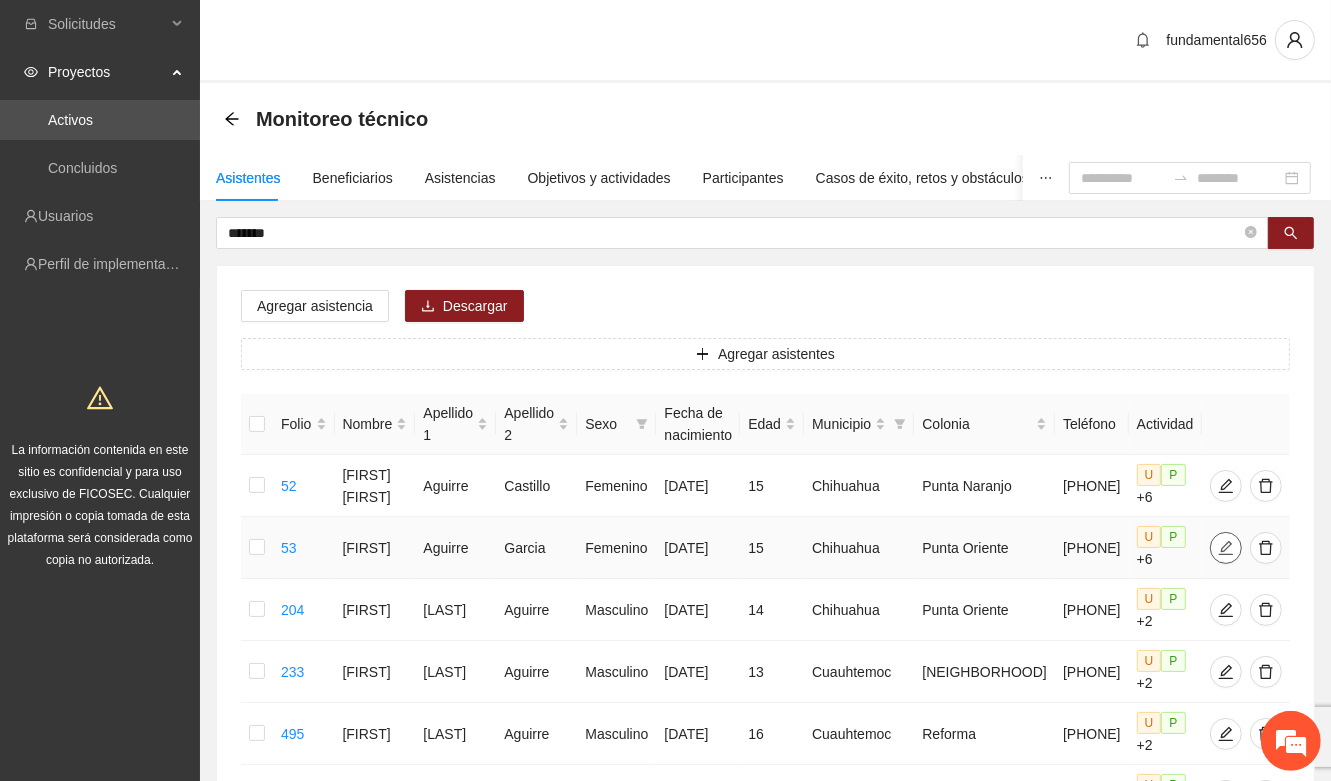 click 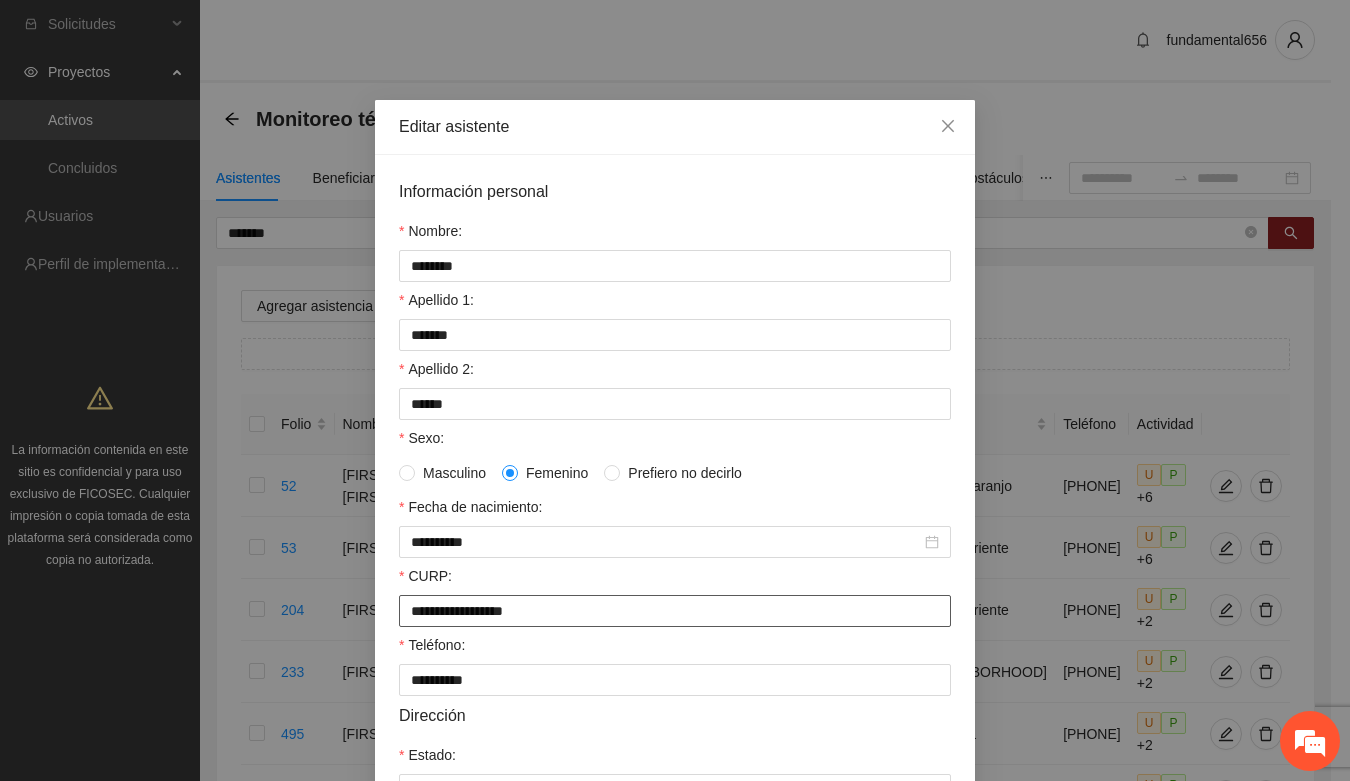 drag, startPoint x: 402, startPoint y: 617, endPoint x: 563, endPoint y: 616, distance: 161.00311 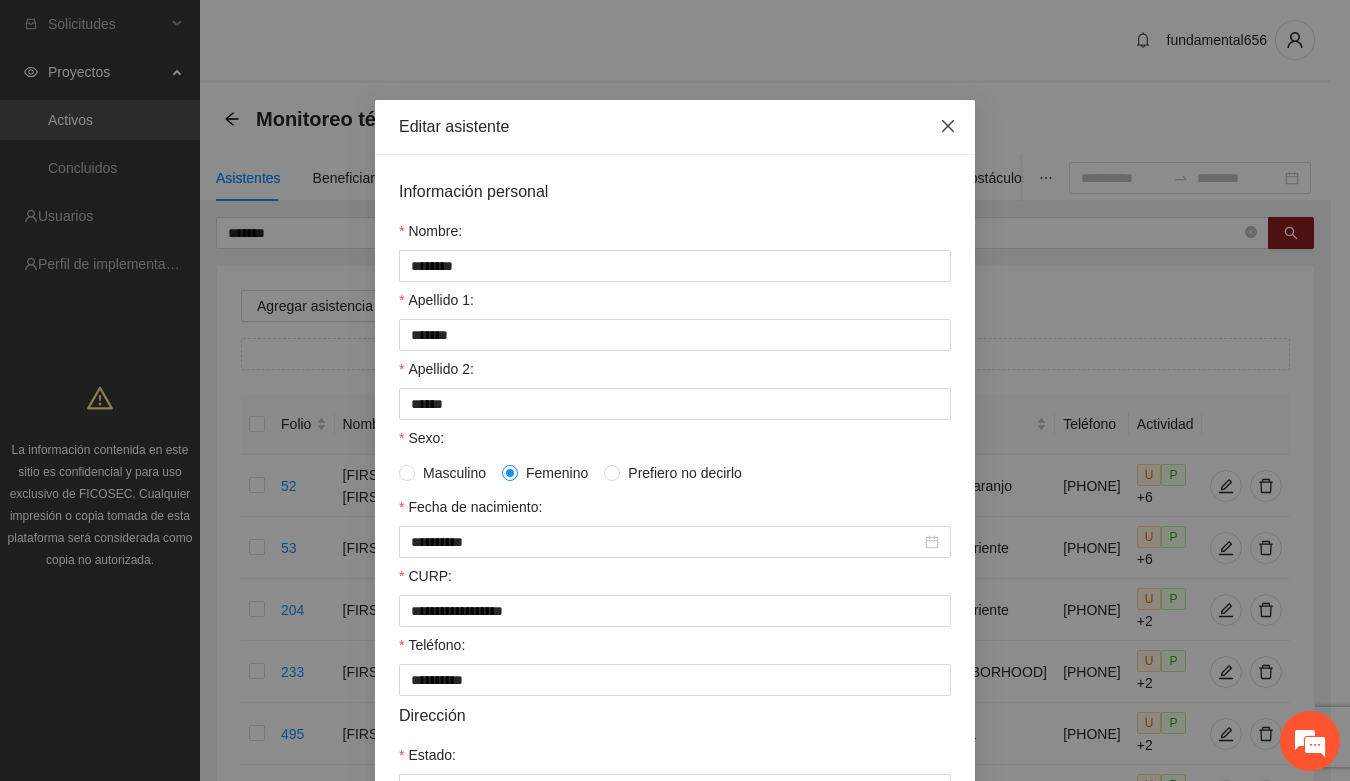 click 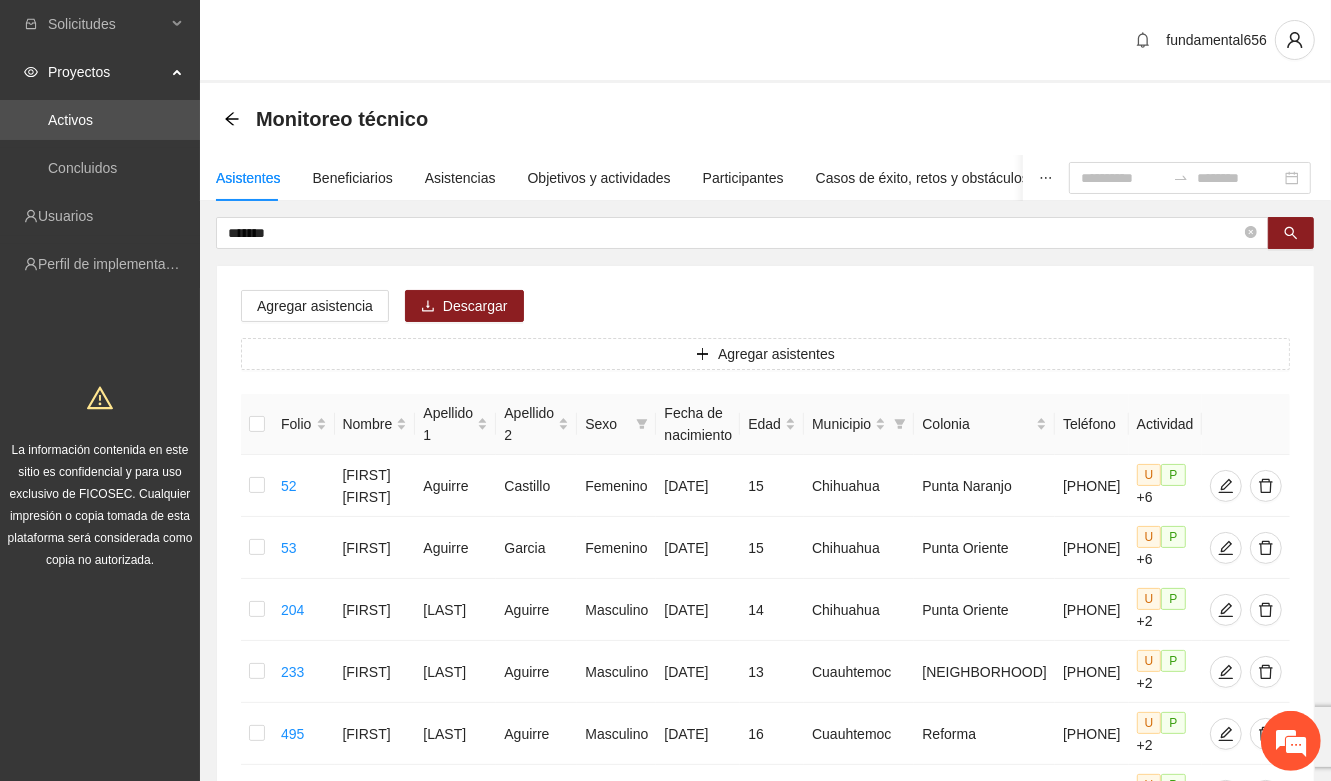 click on "Asistentes Beneficiarios Asistencias Objetivos y actividades Participantes Casos de éxito, retos y obstáculos Cronograma Visita de campo y entregables ******* Agregar asistencia Descargar Agregar asistentes Folio Nombre Apellido 1 Apellido 2 Sexo Fecha de nacimiento Edad Municipio Colonia Teléfono Actividad                           52 [FIRST] [FIRST] [LAST]  [LAST] Femenino [DATE] [AGE] Chihuahua Punta Naranjo [PHONE] U P +6 53 [FIRST] [LAST] [LAST] Femenino [DATE] [AGE] Chihuahua Punta Oriente [PHONE] U P +6 204 [FIRST] [LAST] [FIRST] Masculino [DATE] [AGE] Chihuahua Punta Oriente [PHONE] U P +2 233 [FIRST] [FIRST] [LAST] Masculino [DATE] [AGE] Cuauhtemoc Villa de San Antonio [PHONE] U P +2 495 [FIRST] [FIRST] [LAST] [LAST] Masculino [DATE] [AGE] Cuauhtemoc Reforma [PHONE] U P +2 496 [FIRST] [FIRST] [LAST] [LAST] Femenino [DATE] [AGE] Cuauhtemoc Tierra Nueva [PHONE] U P +2 522 [FIRST] [FIRST] [LAST] [LAST] Femenino [DATE] [AGE] Aquiles Serdan U P" at bounding box center [765, 686] 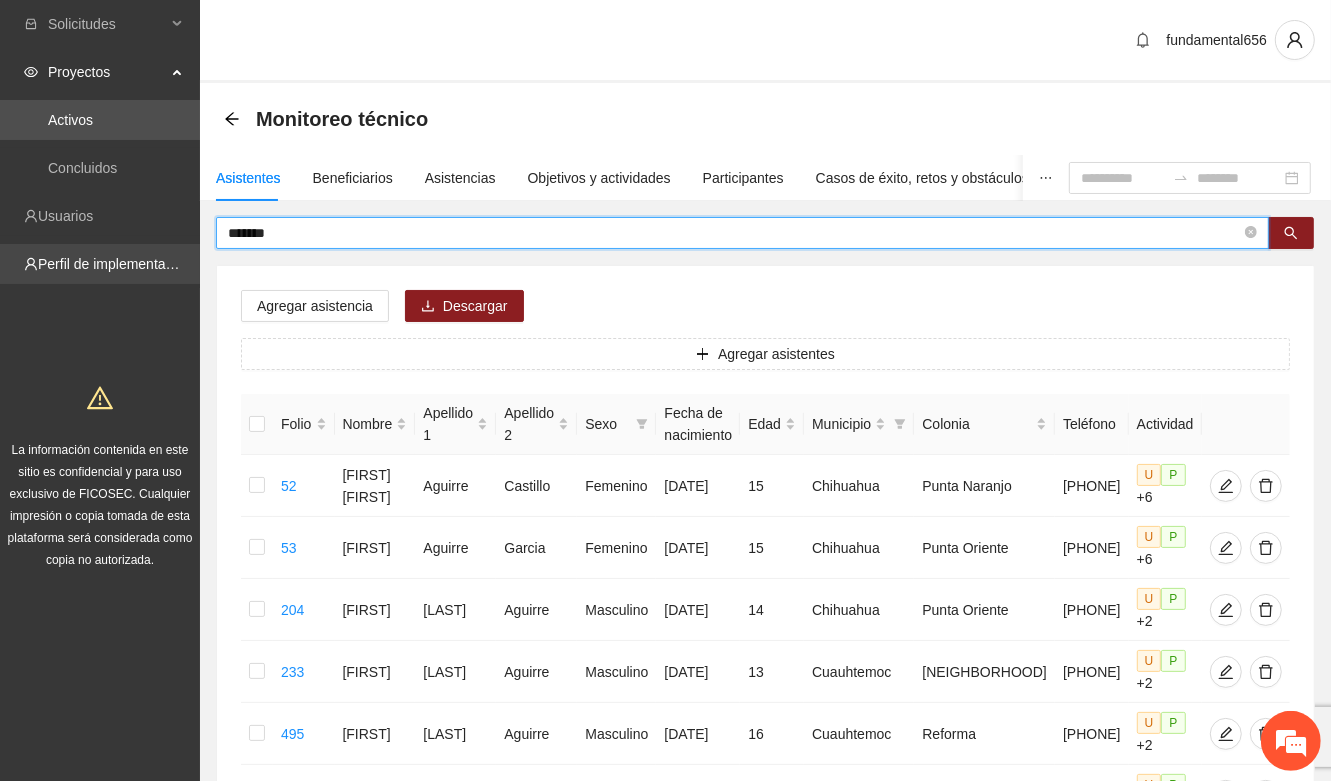 drag, startPoint x: 285, startPoint y: 227, endPoint x: 195, endPoint y: 253, distance: 93.680305 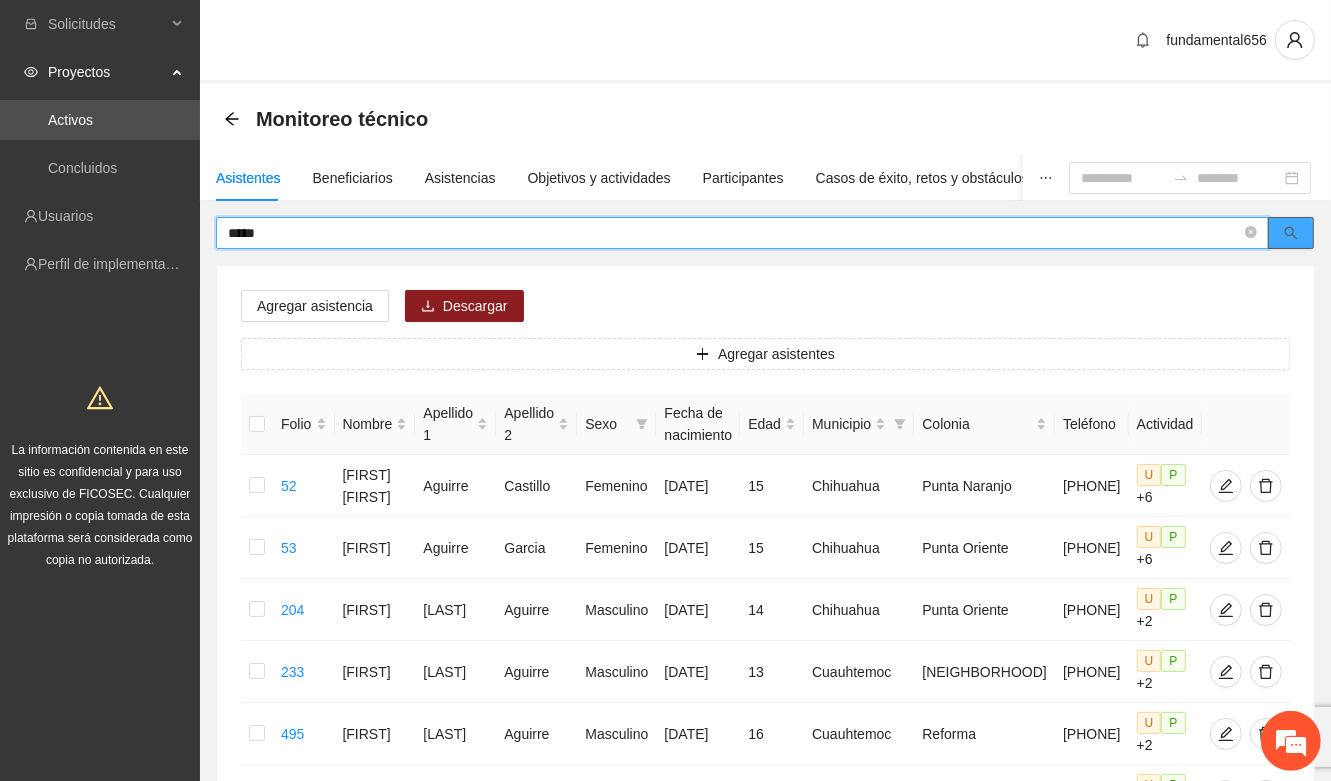 click 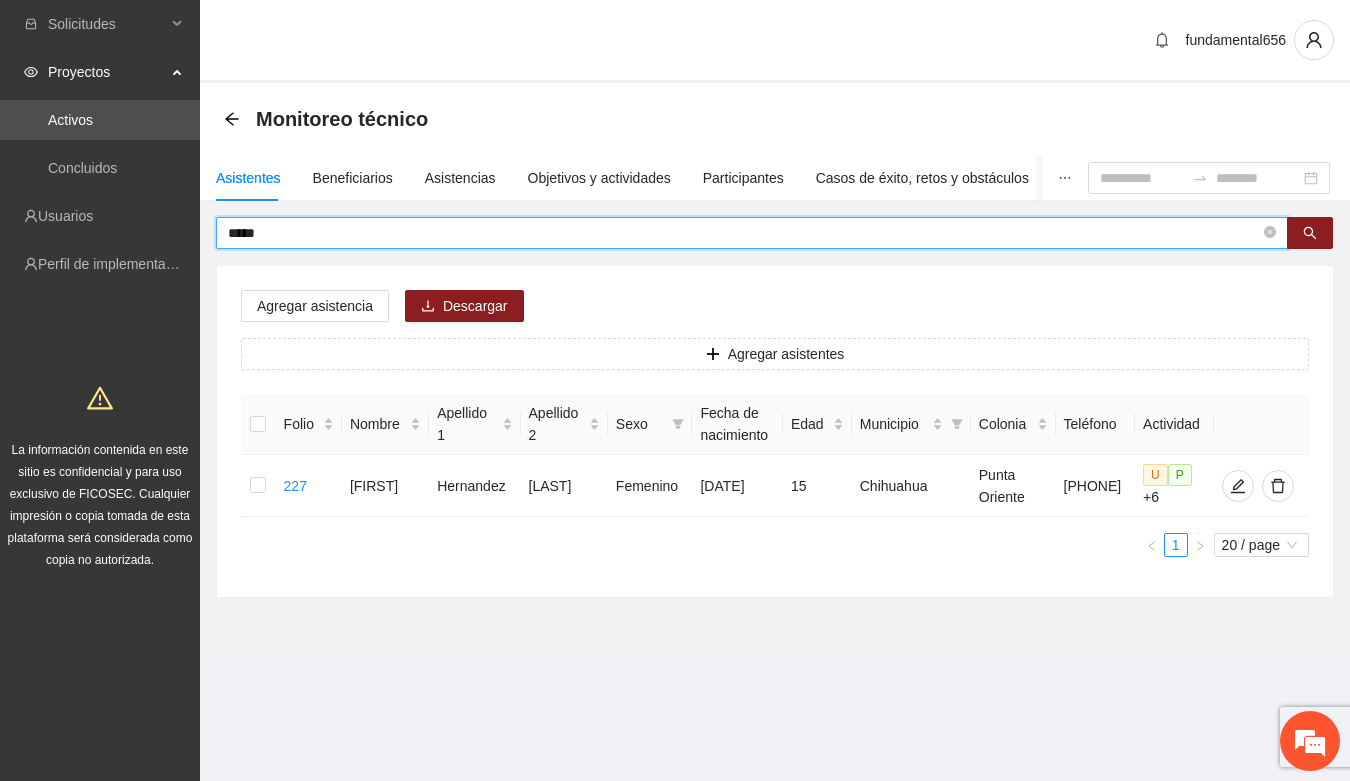 drag, startPoint x: 292, startPoint y: 232, endPoint x: 226, endPoint y: 235, distance: 66.068146 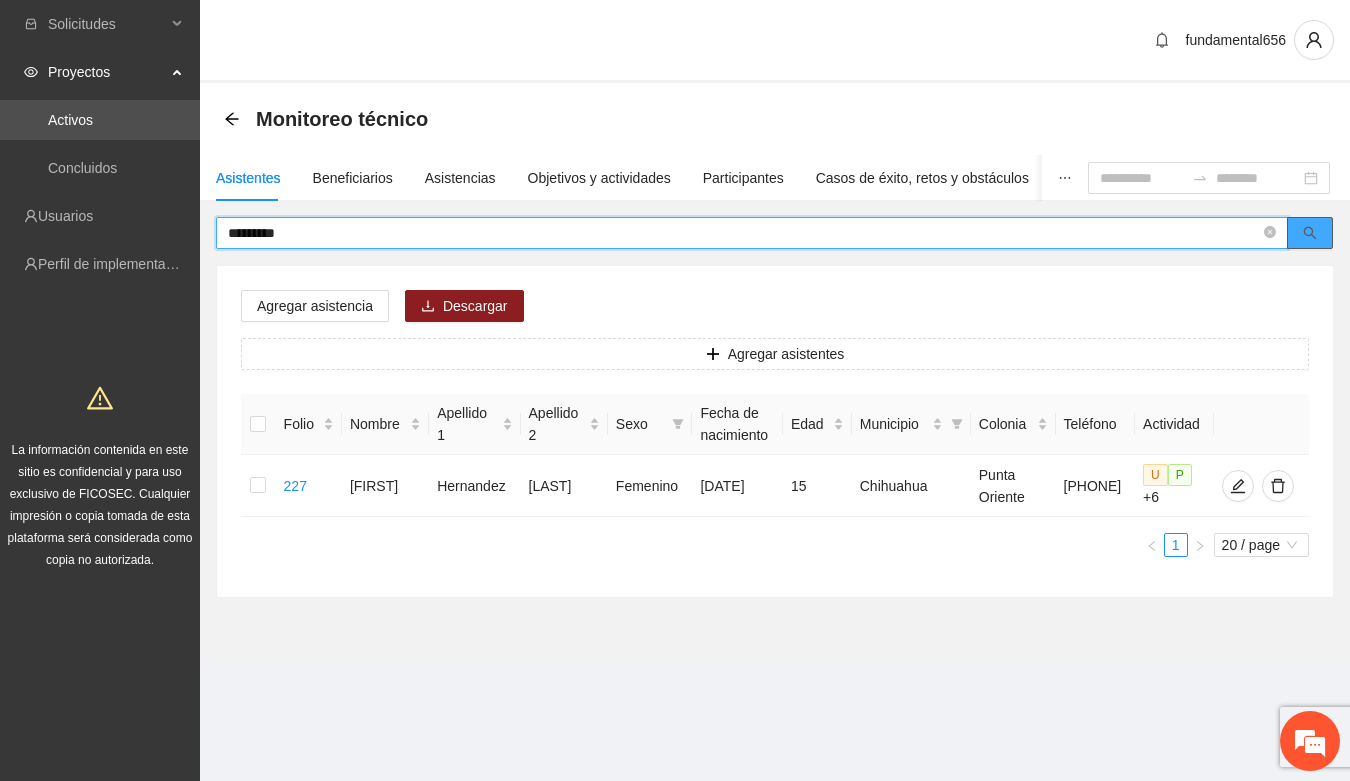 click at bounding box center [1310, 233] 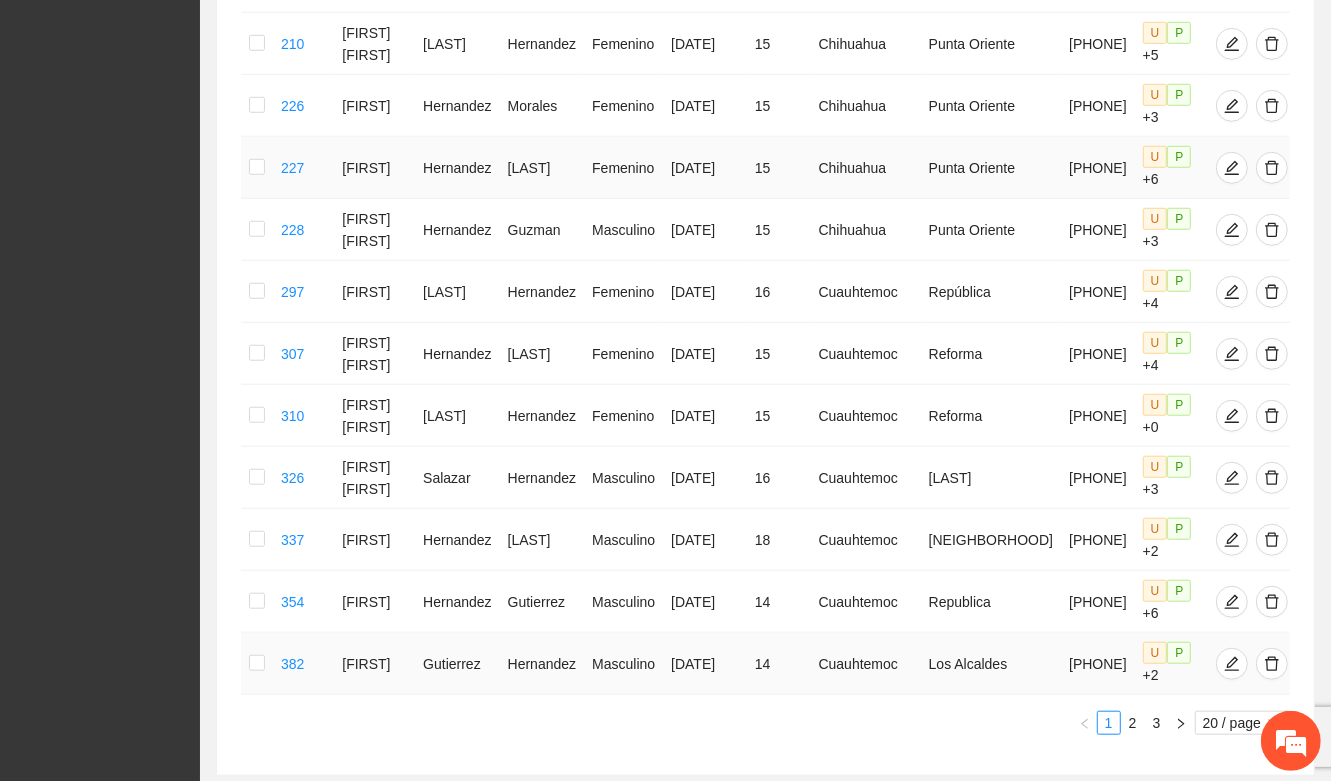 scroll, scrollTop: 1110, scrollLeft: 0, axis: vertical 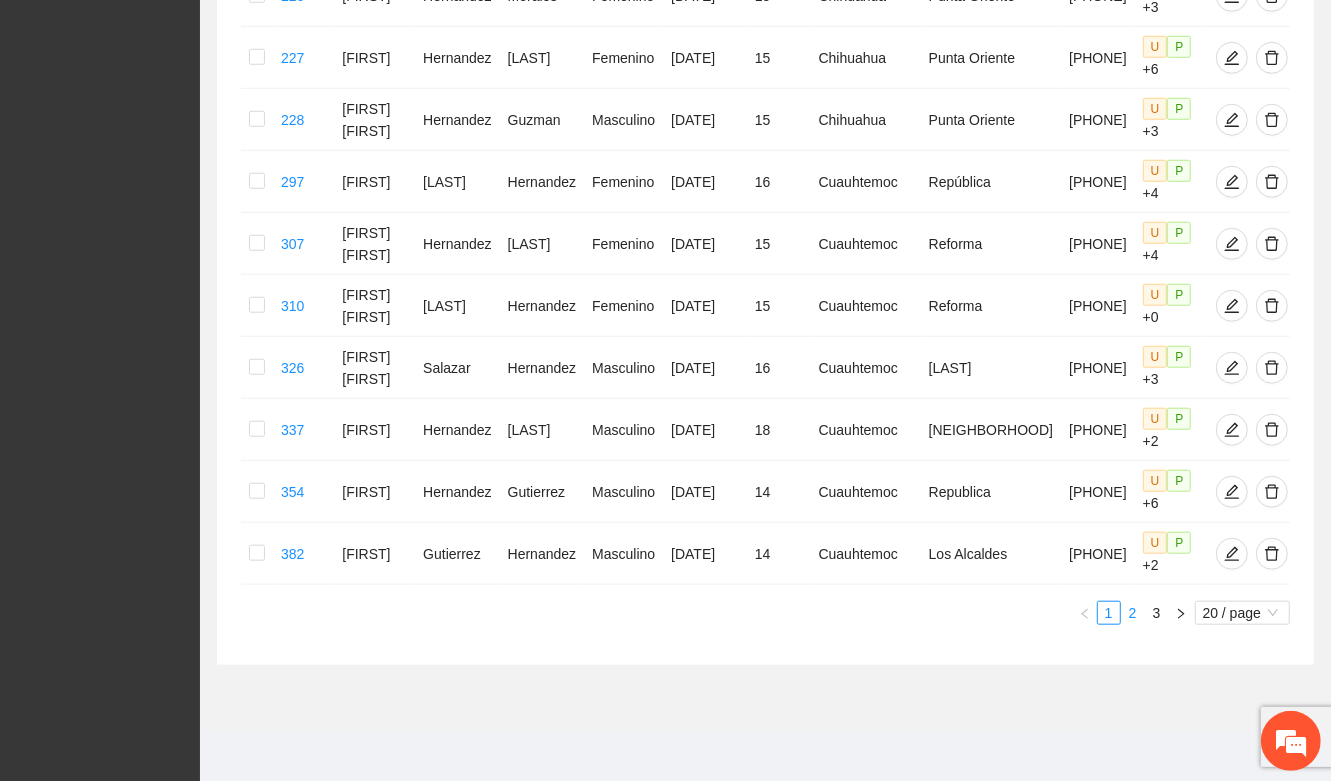 click on "2" at bounding box center [1133, 613] 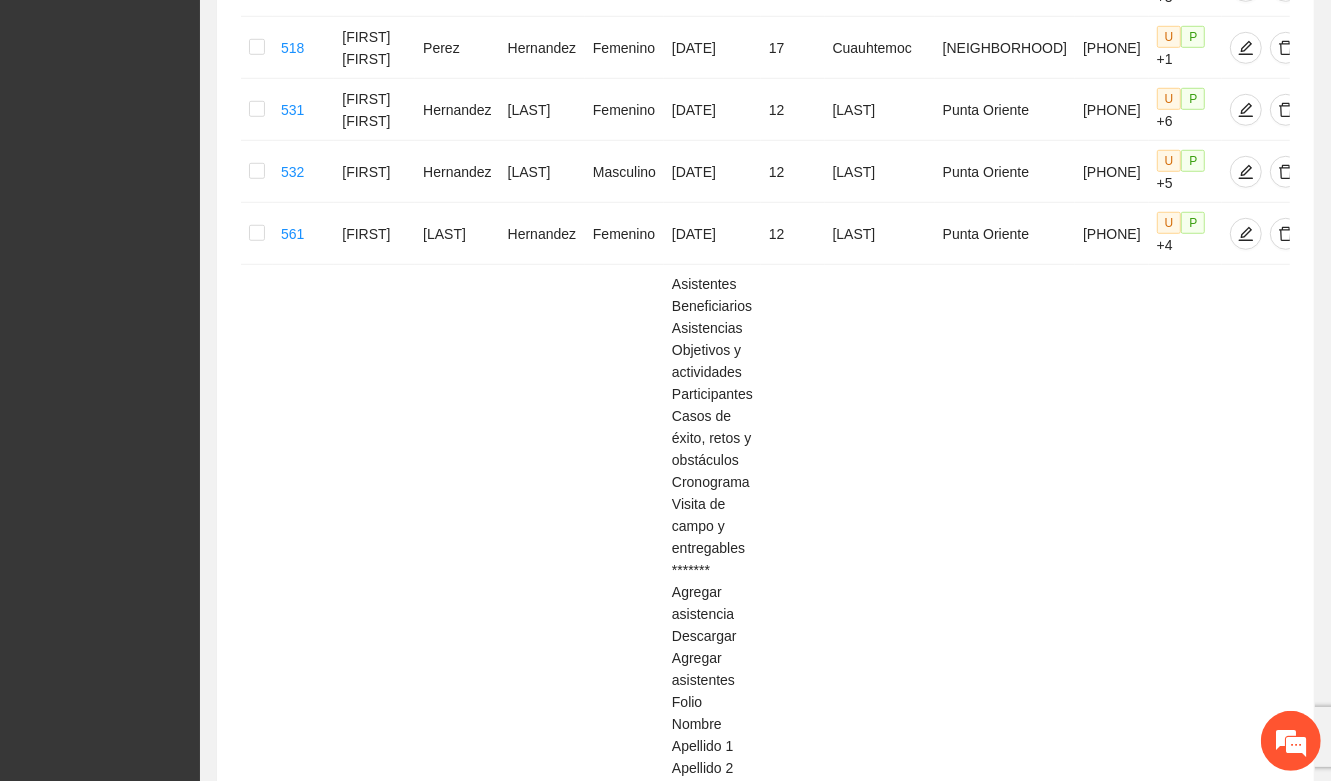 scroll, scrollTop: 1110, scrollLeft: 0, axis: vertical 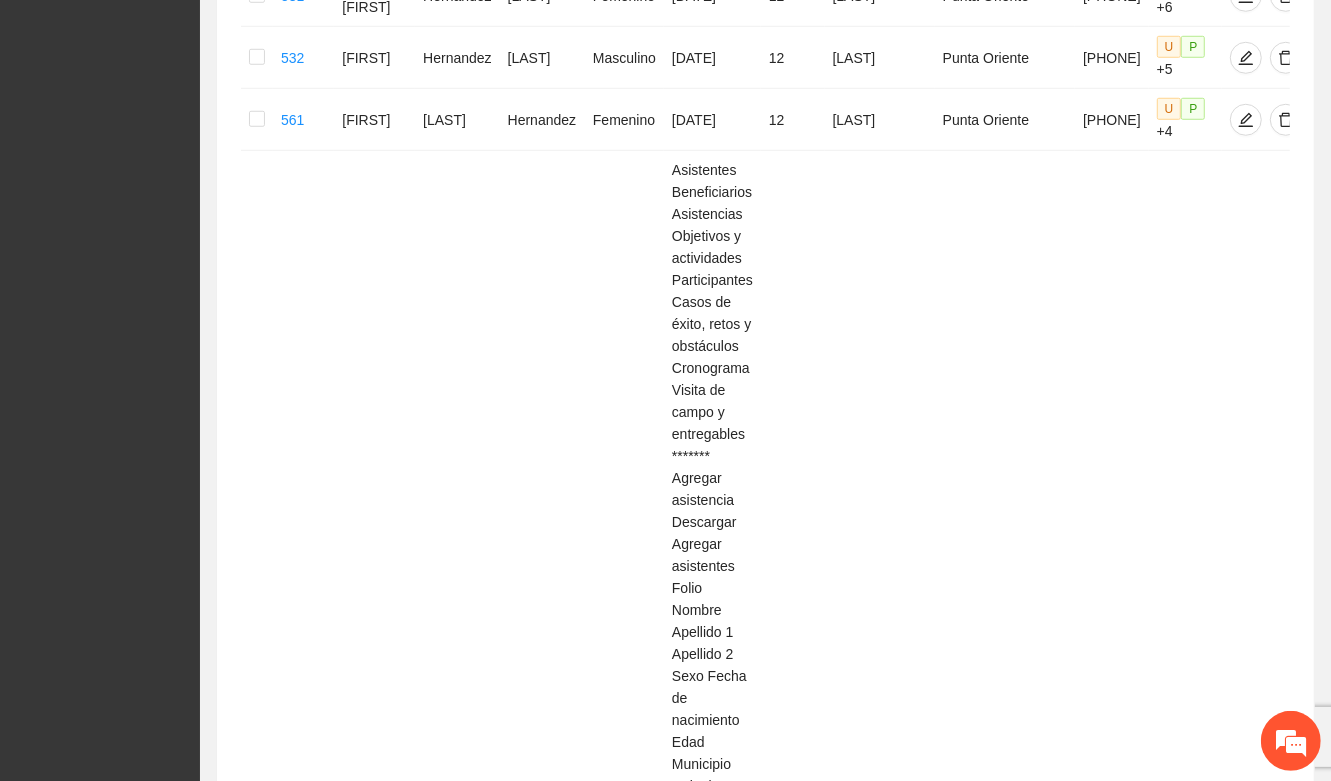 click on "3" at bounding box center [1157, 2944] 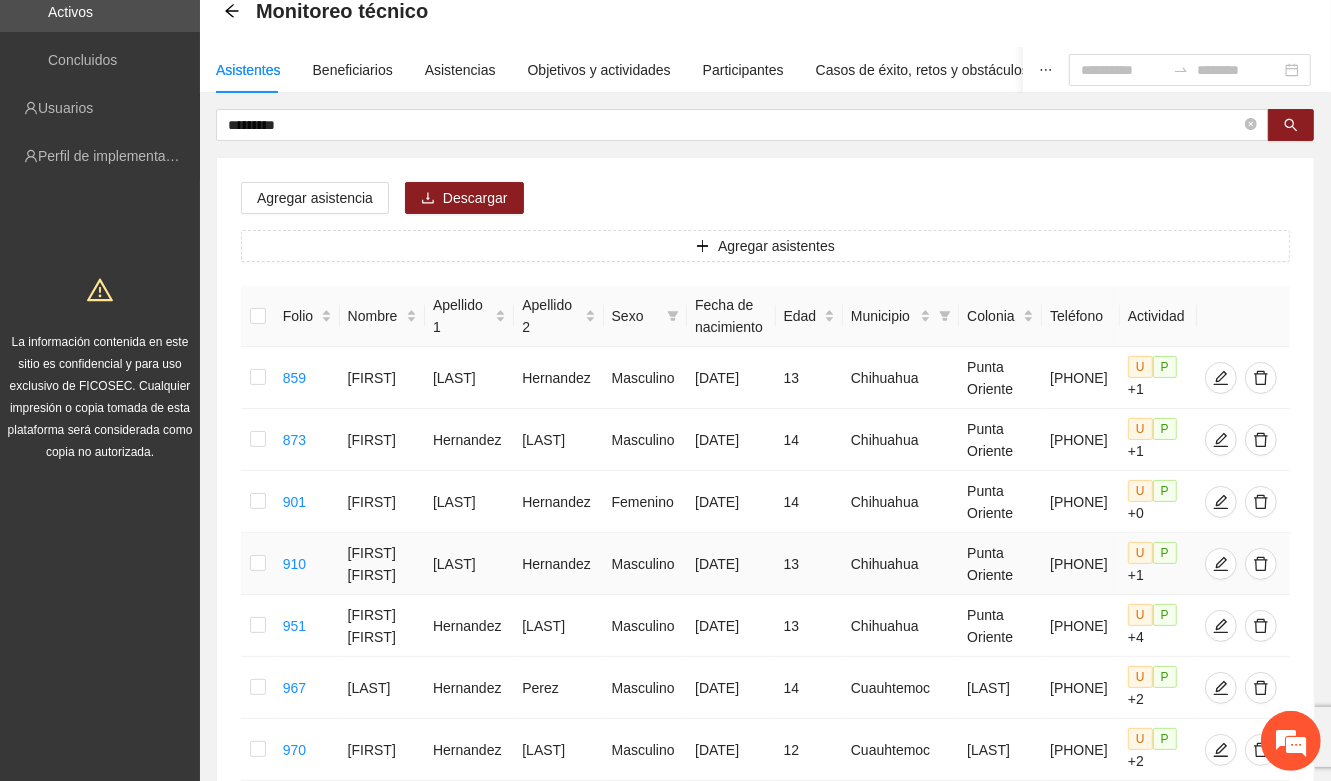 scroll, scrollTop: 0, scrollLeft: 0, axis: both 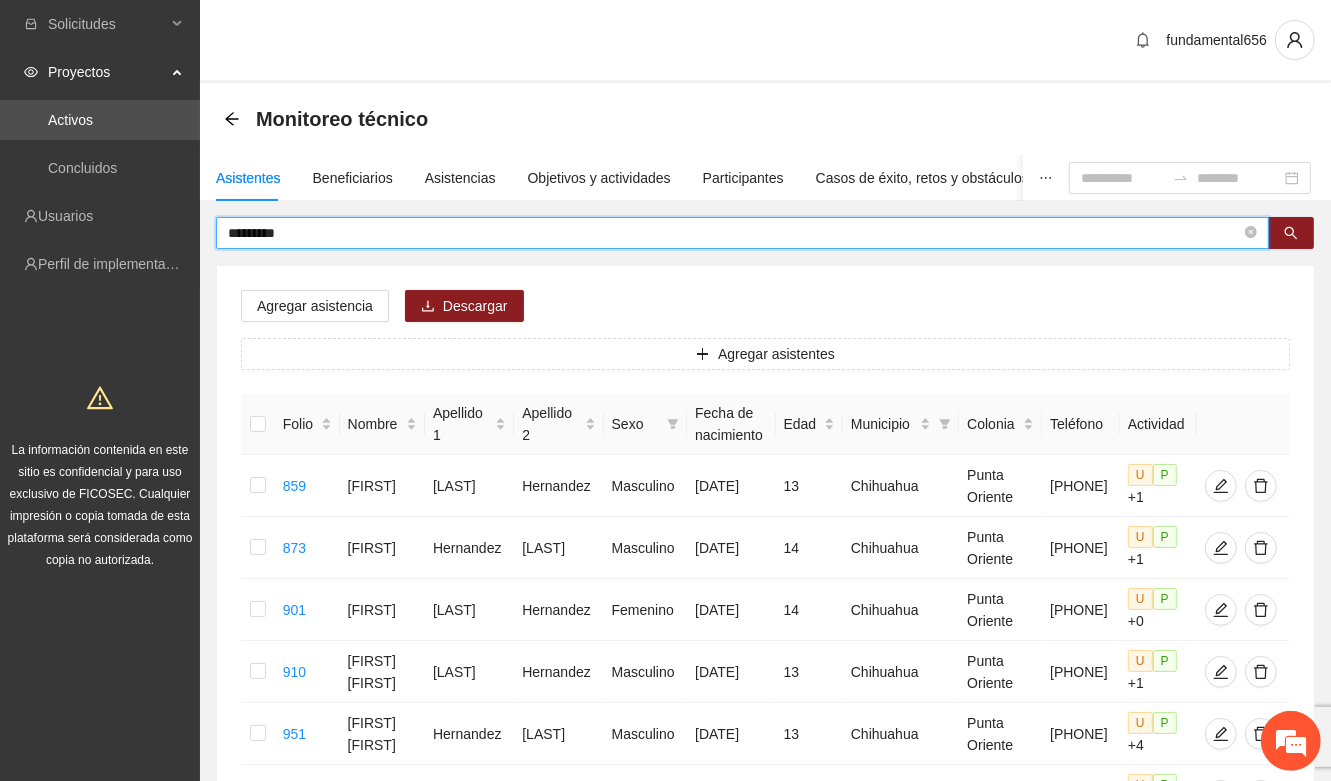 drag, startPoint x: 330, startPoint y: 231, endPoint x: 212, endPoint y: 246, distance: 118.94957 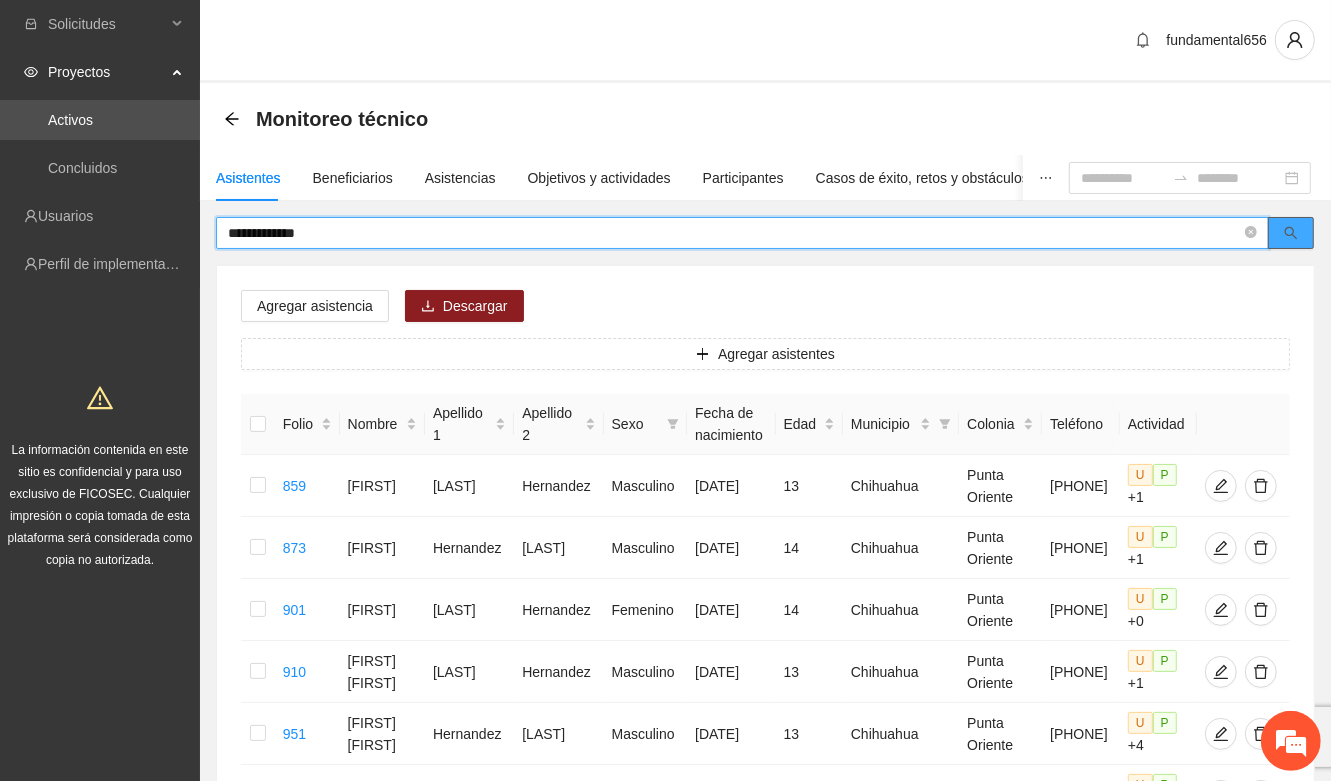 click at bounding box center [1291, 233] 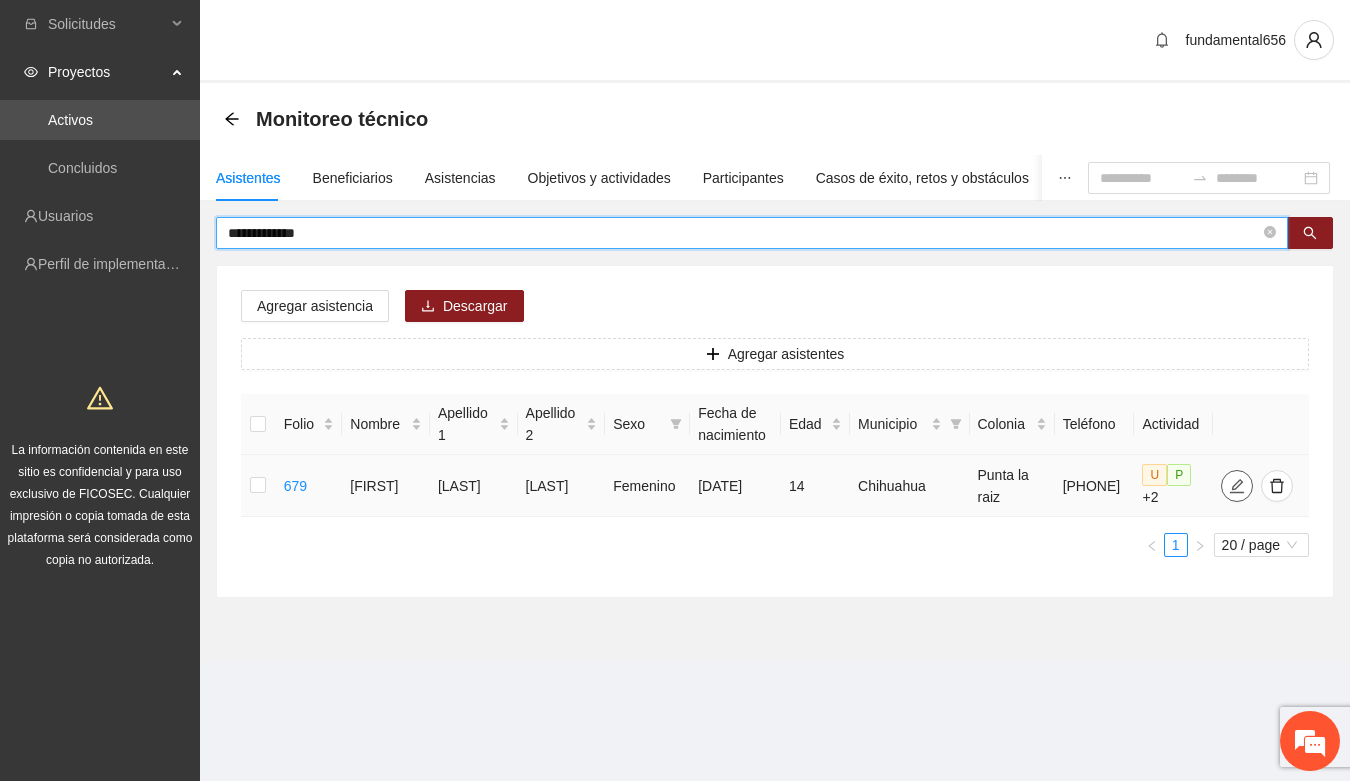 click 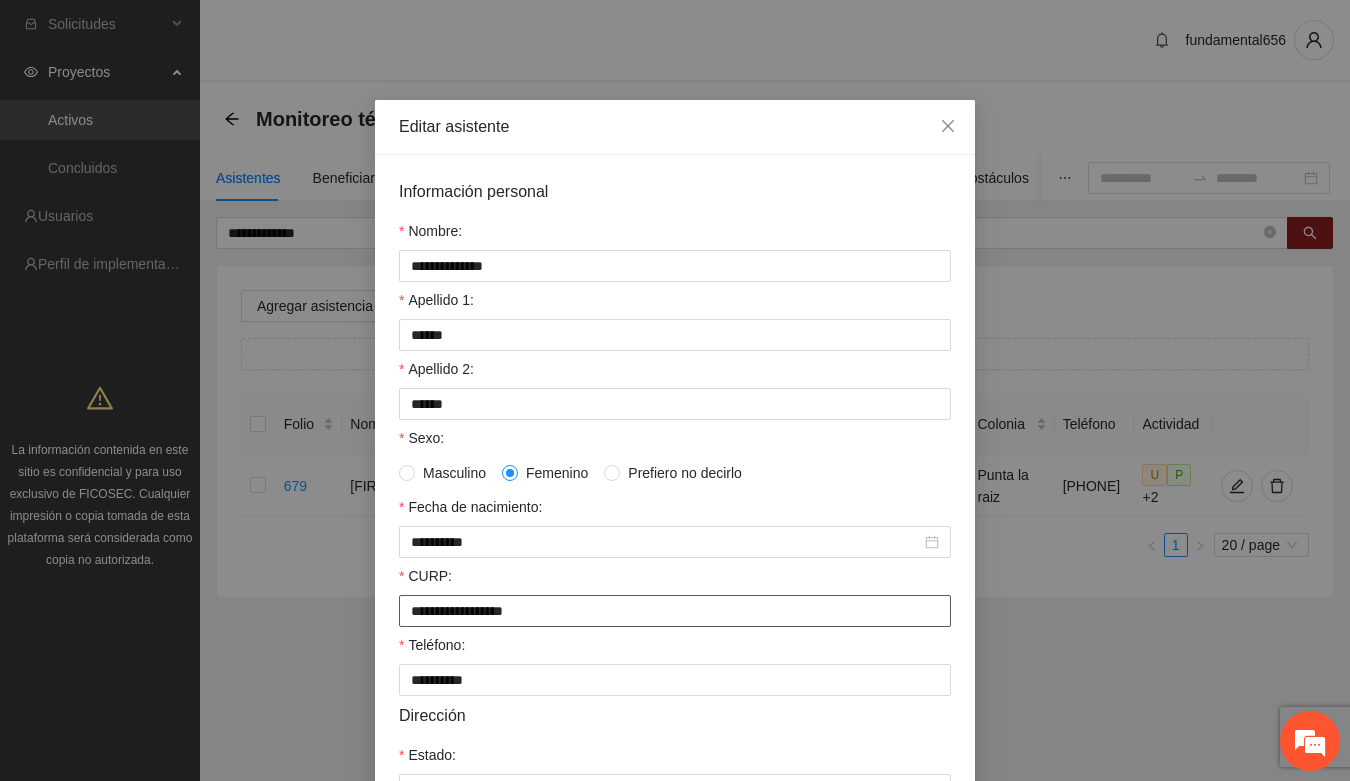 drag, startPoint x: 402, startPoint y: 615, endPoint x: 560, endPoint y: 618, distance: 158.02847 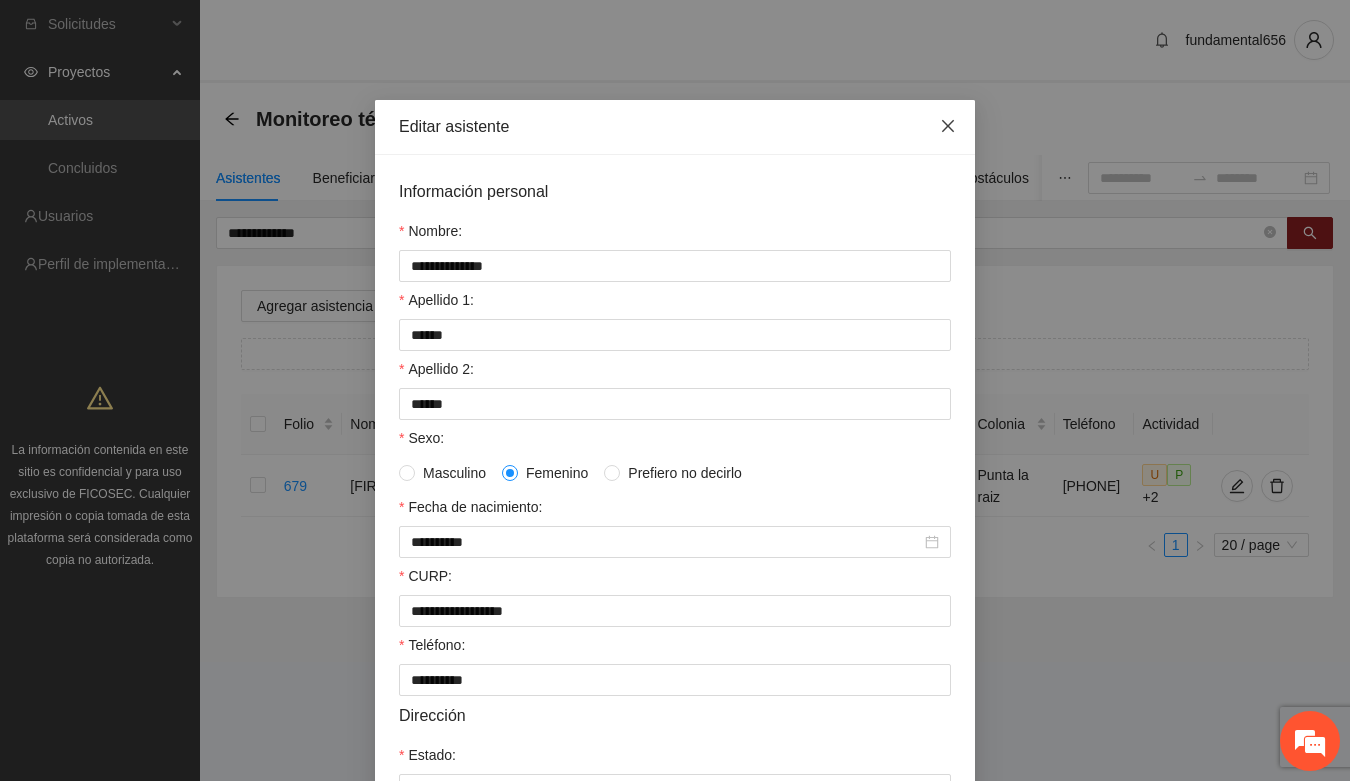 click 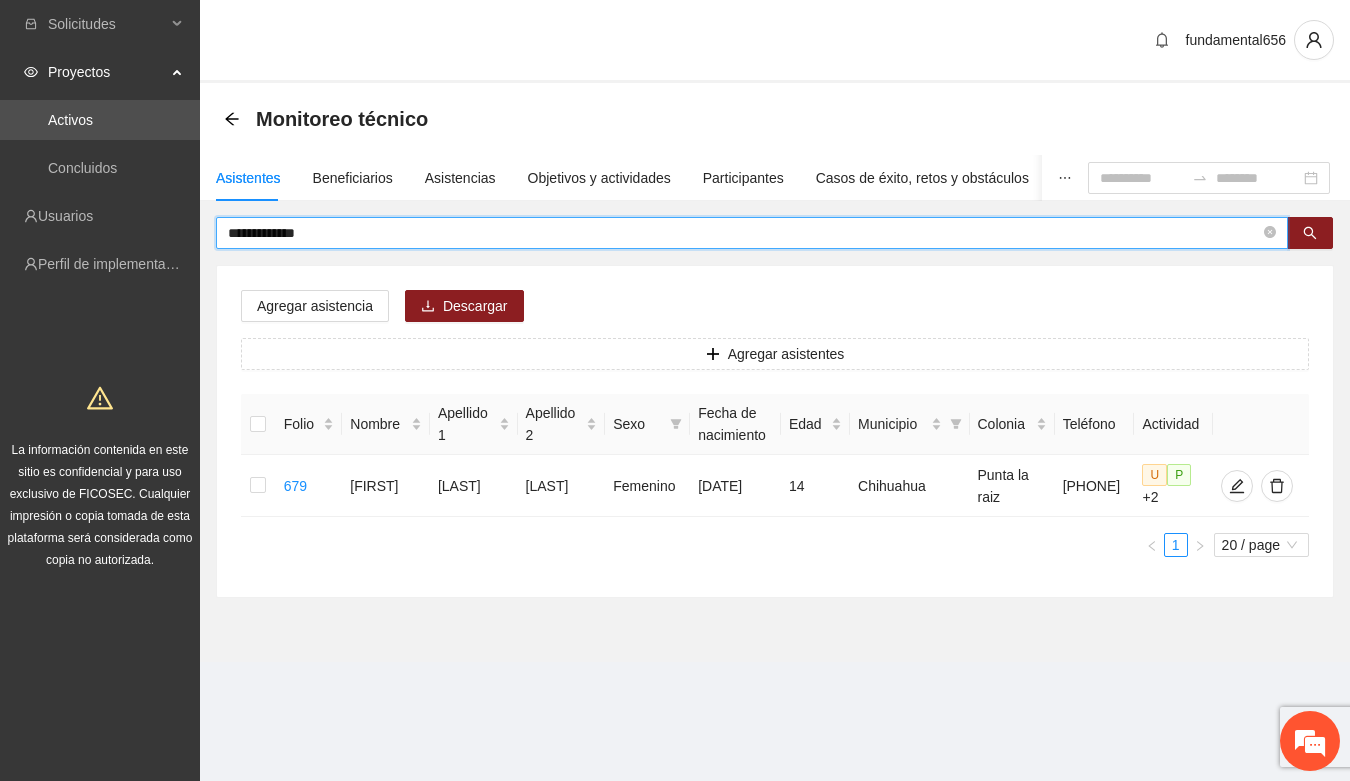 drag, startPoint x: 322, startPoint y: 227, endPoint x: 213, endPoint y: 227, distance: 109 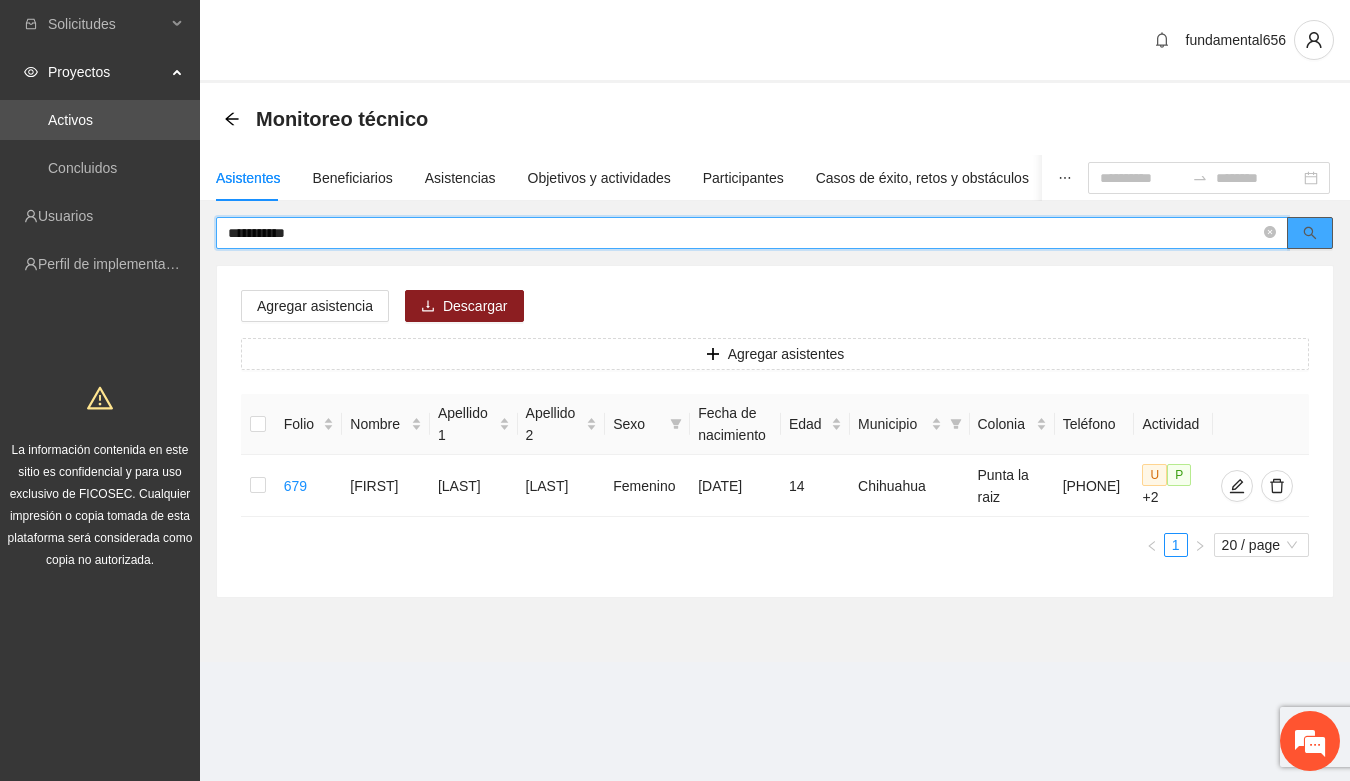 click at bounding box center (1310, 233) 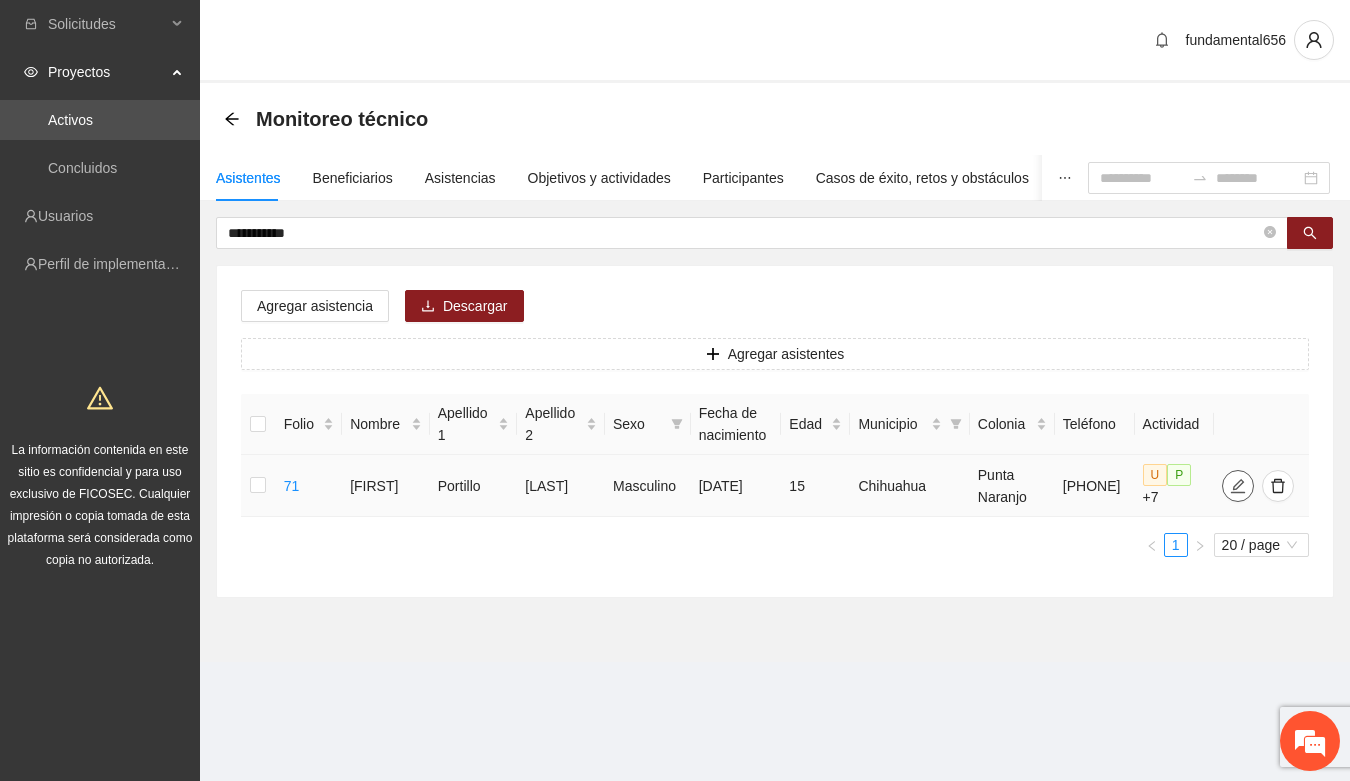 click 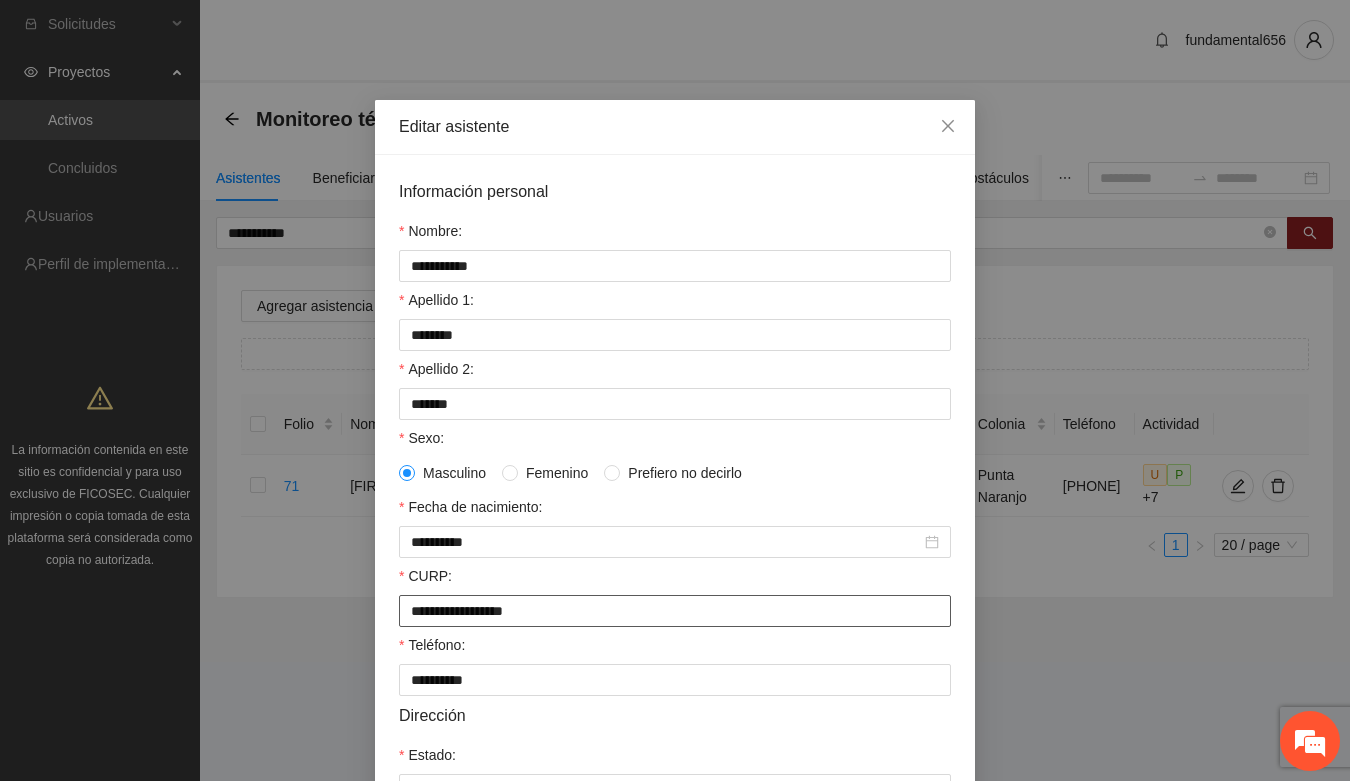 drag, startPoint x: 397, startPoint y: 623, endPoint x: 607, endPoint y: 623, distance: 210 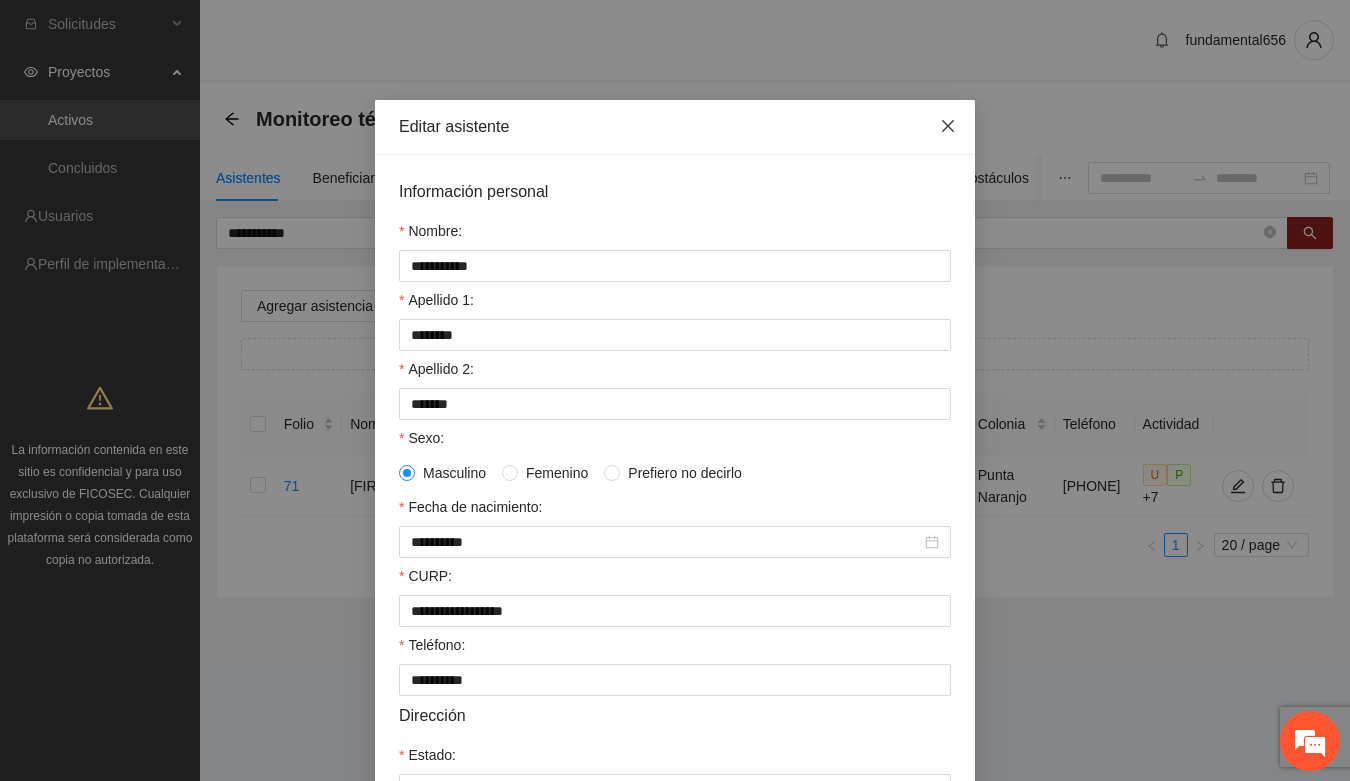 click 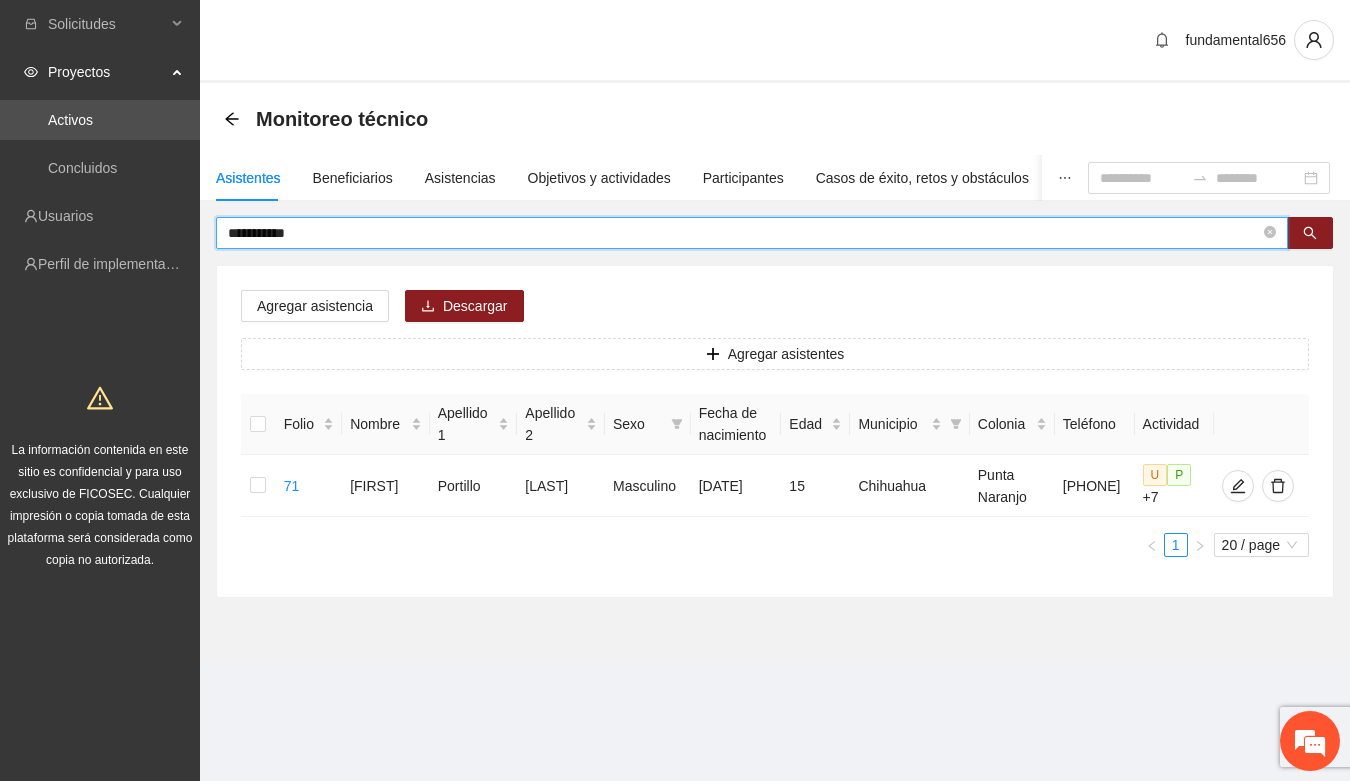 drag, startPoint x: 322, startPoint y: 237, endPoint x: 213, endPoint y: 247, distance: 109.457756 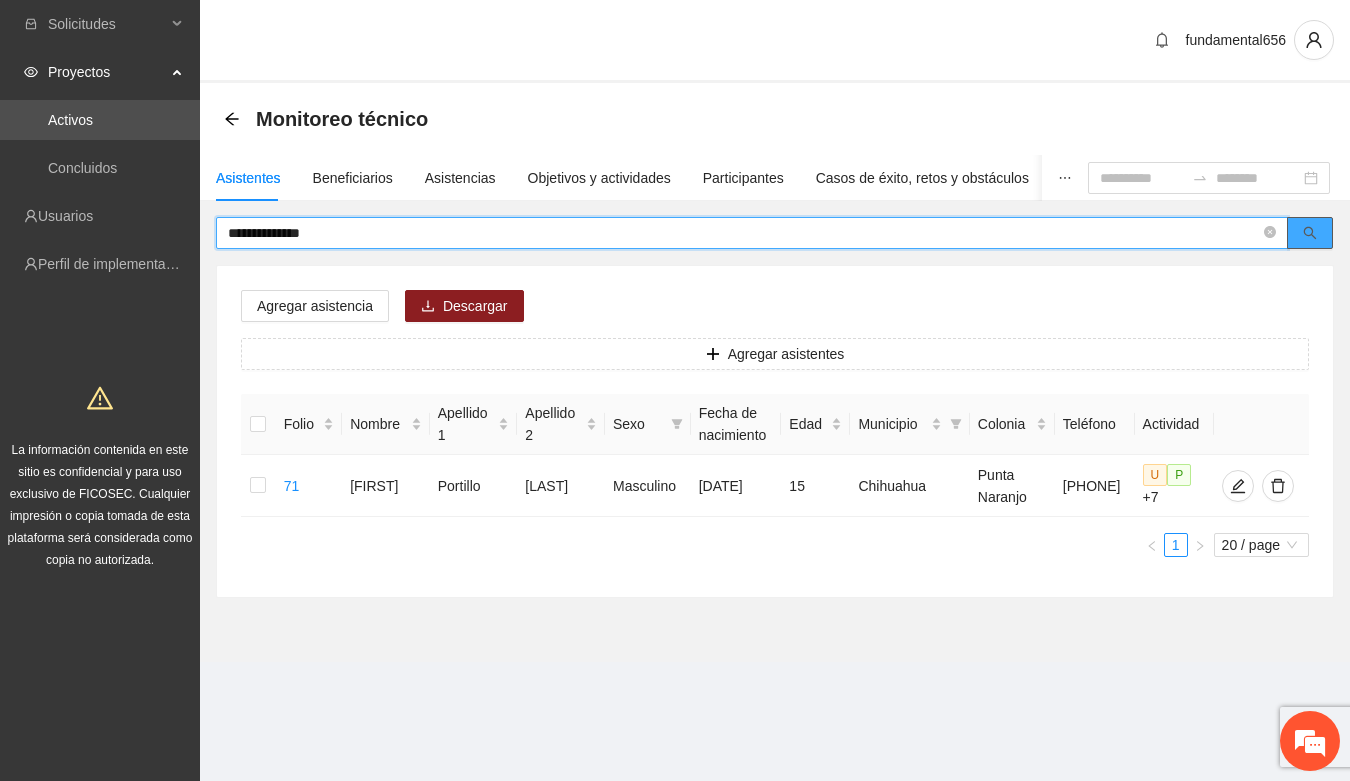 click 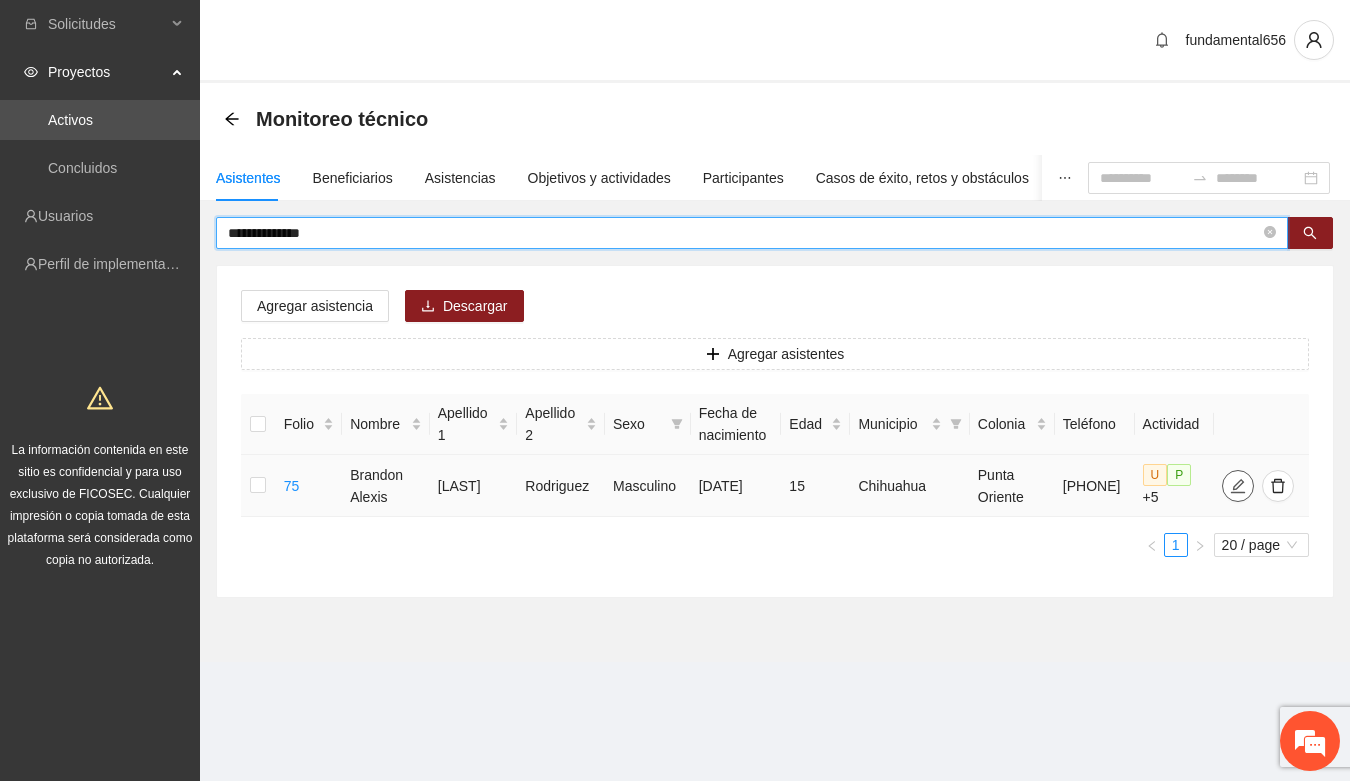 click 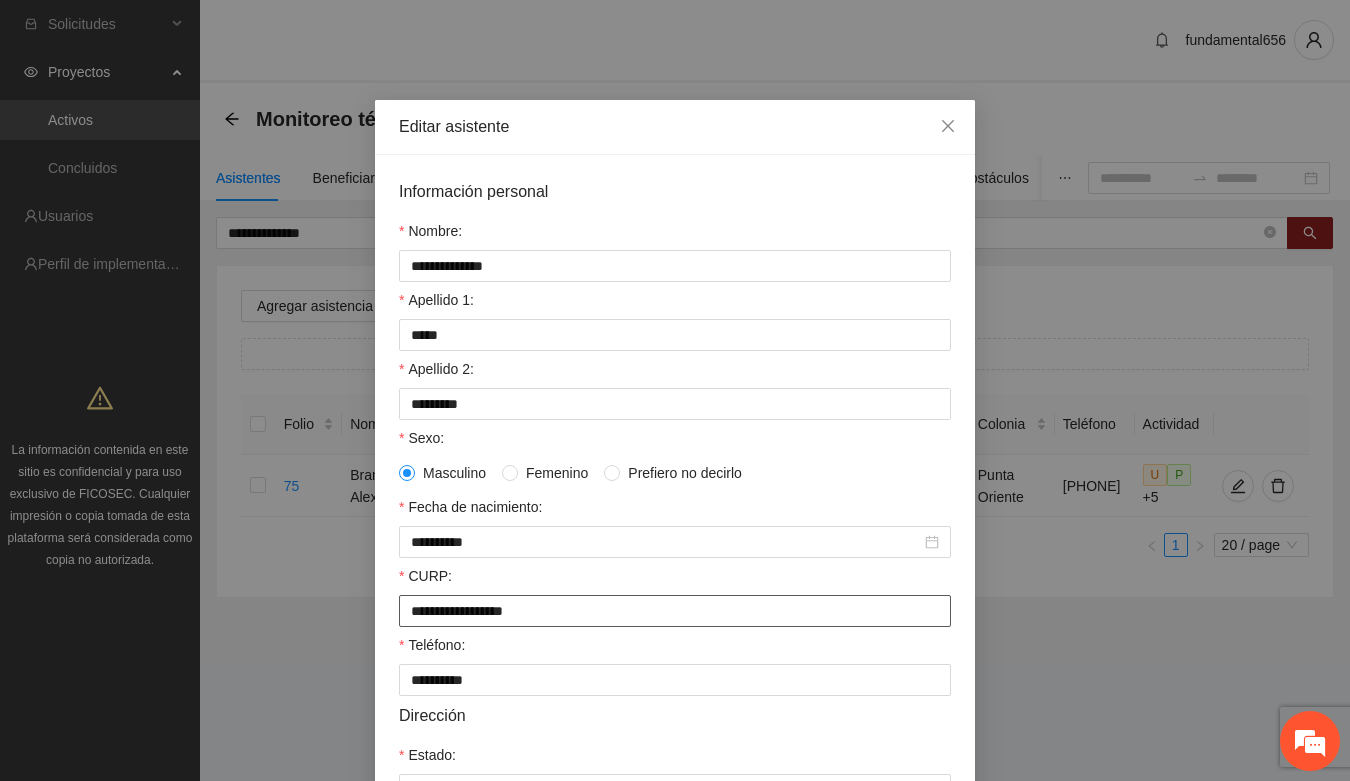drag, startPoint x: 401, startPoint y: 626, endPoint x: 591, endPoint y: 630, distance: 190.0421 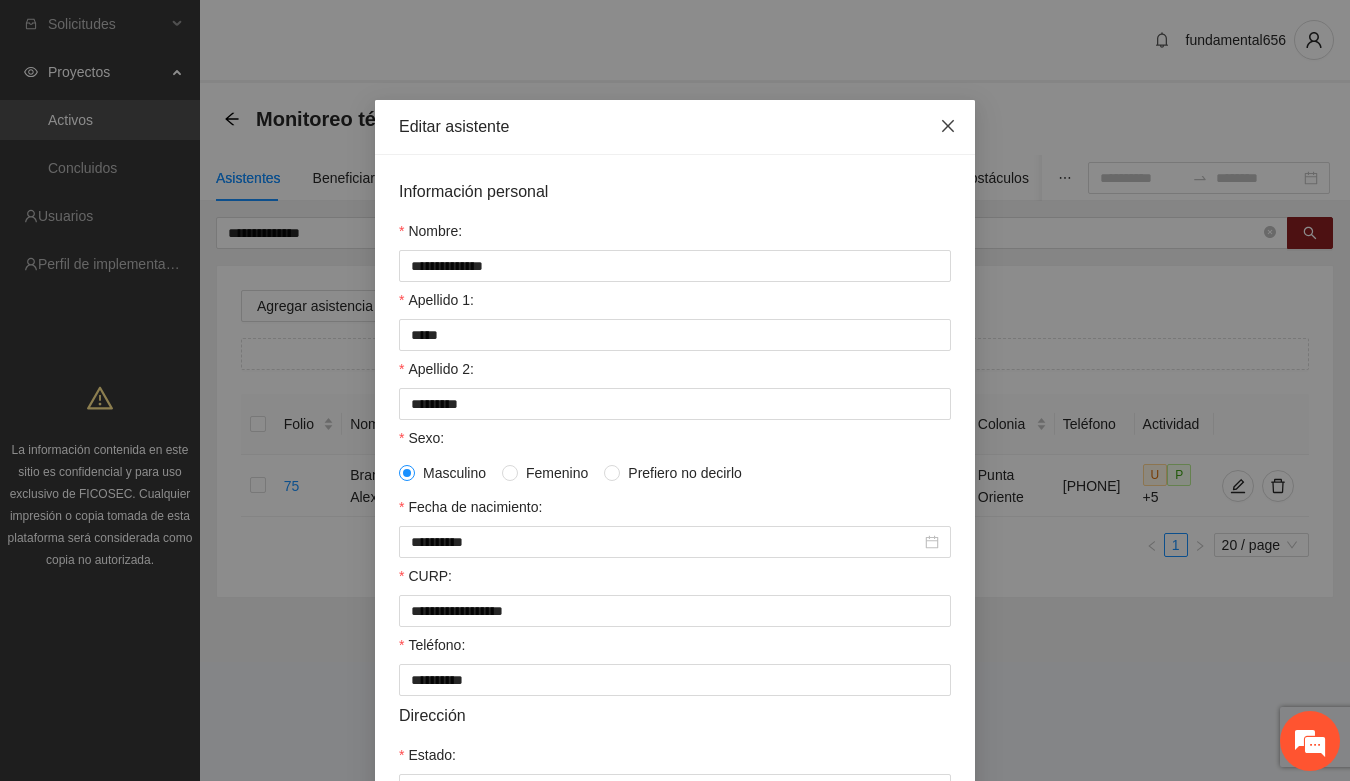 click at bounding box center [948, 127] 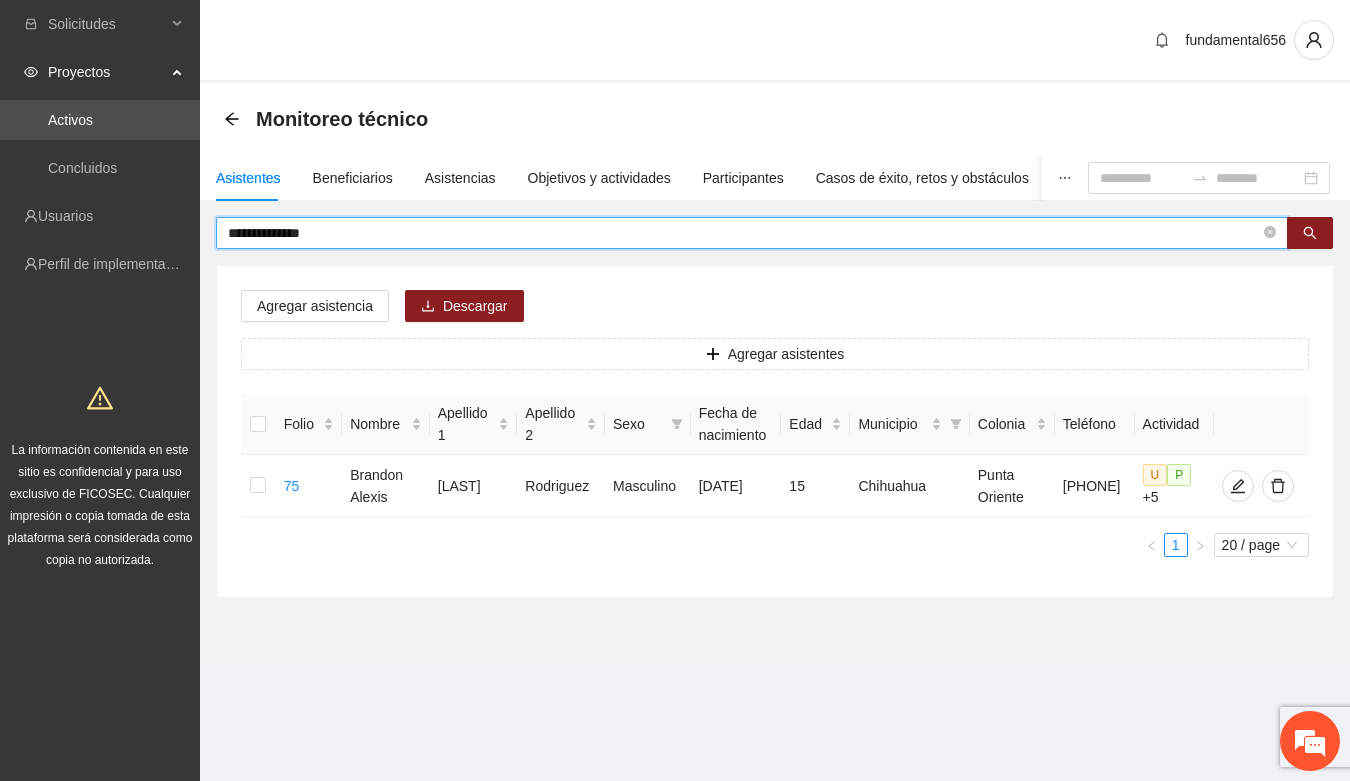drag, startPoint x: 231, startPoint y: 235, endPoint x: 333, endPoint y: 242, distance: 102.239914 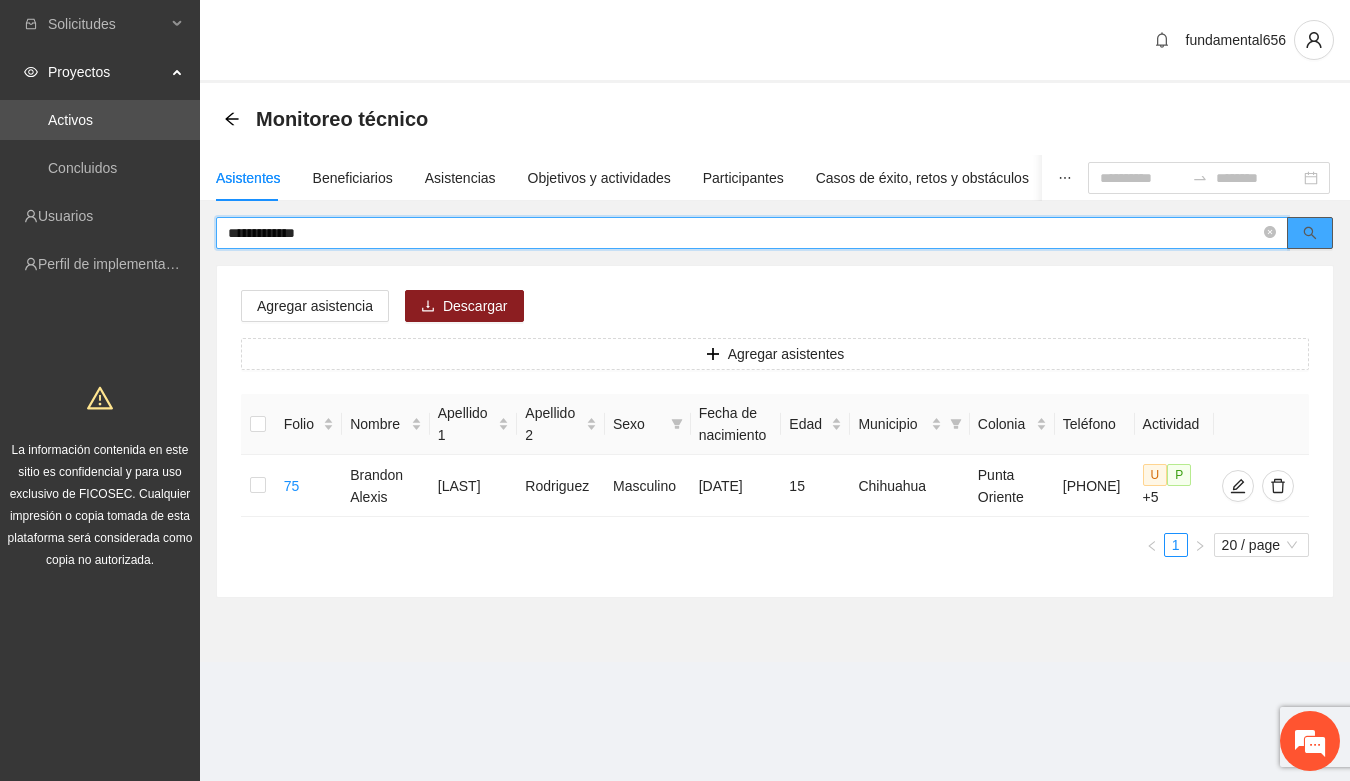click at bounding box center [1310, 233] 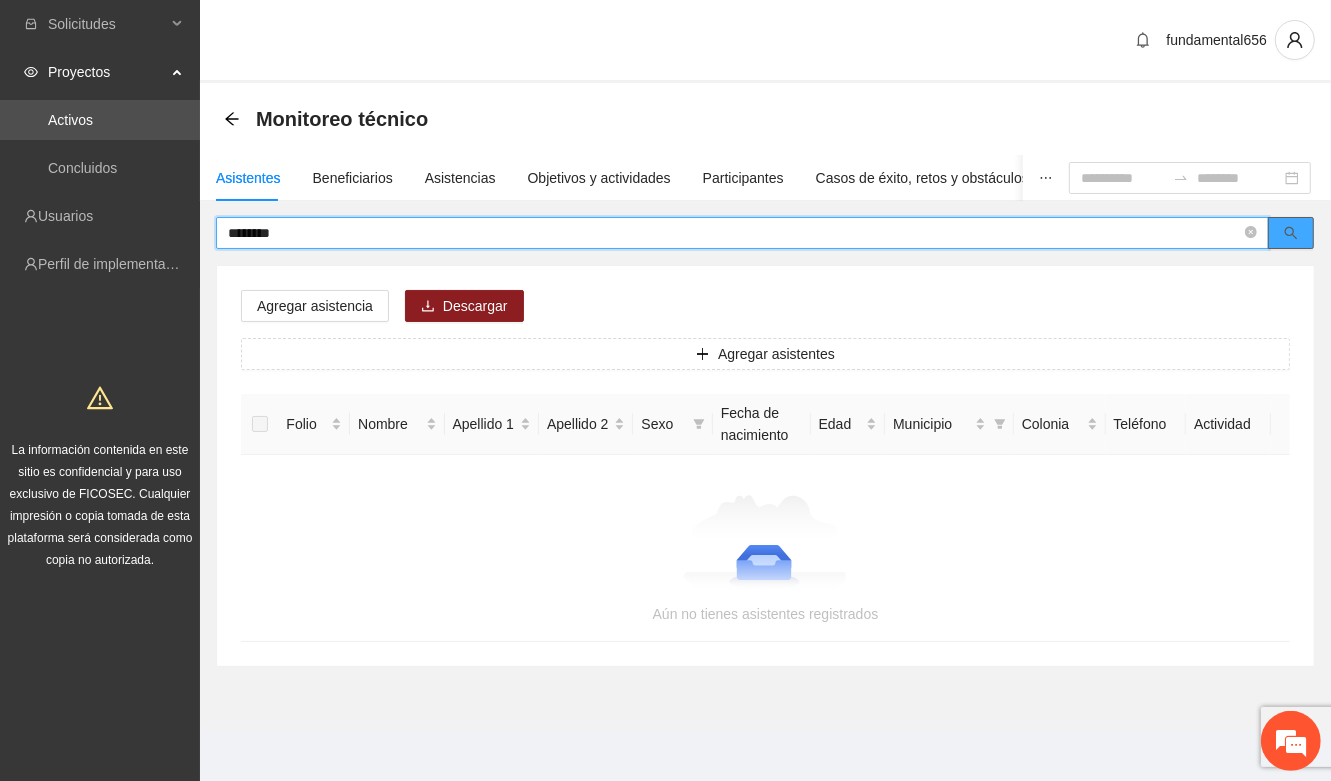 click at bounding box center (1291, 233) 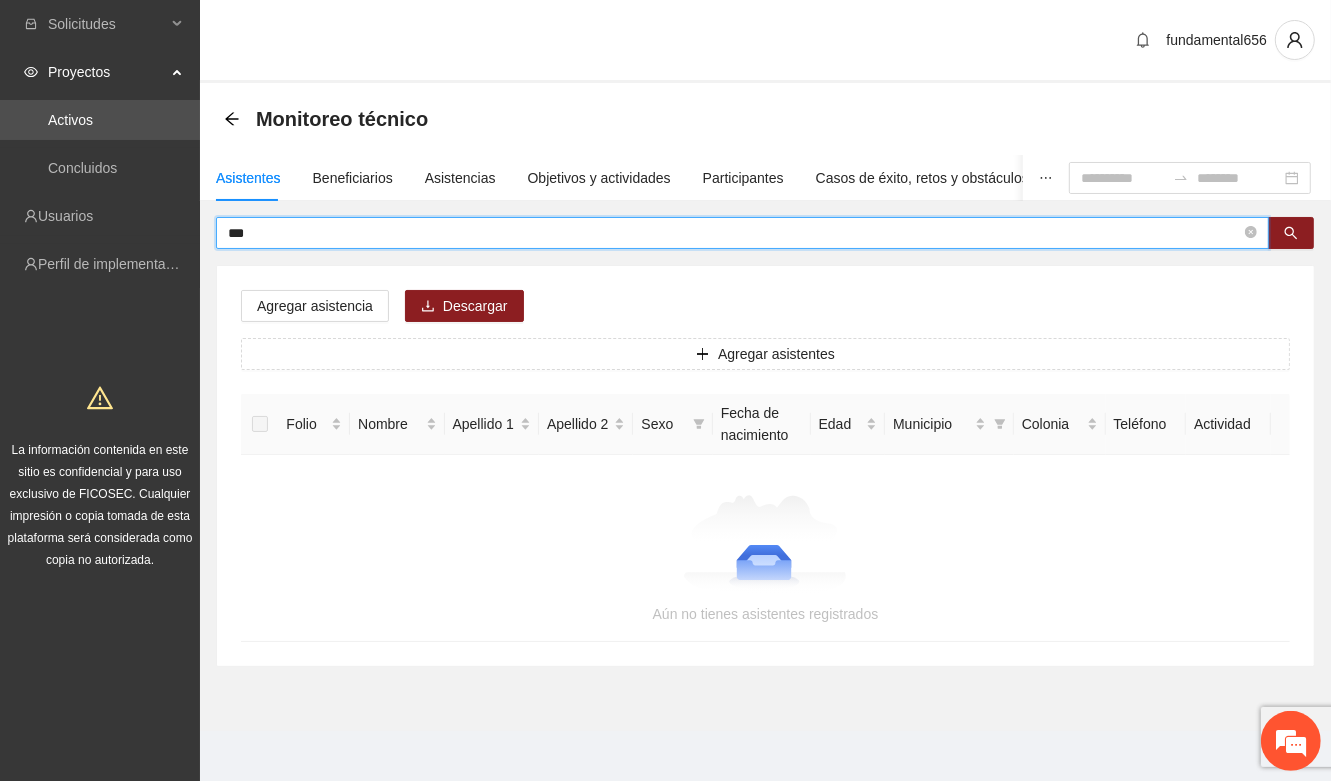 type on "*" 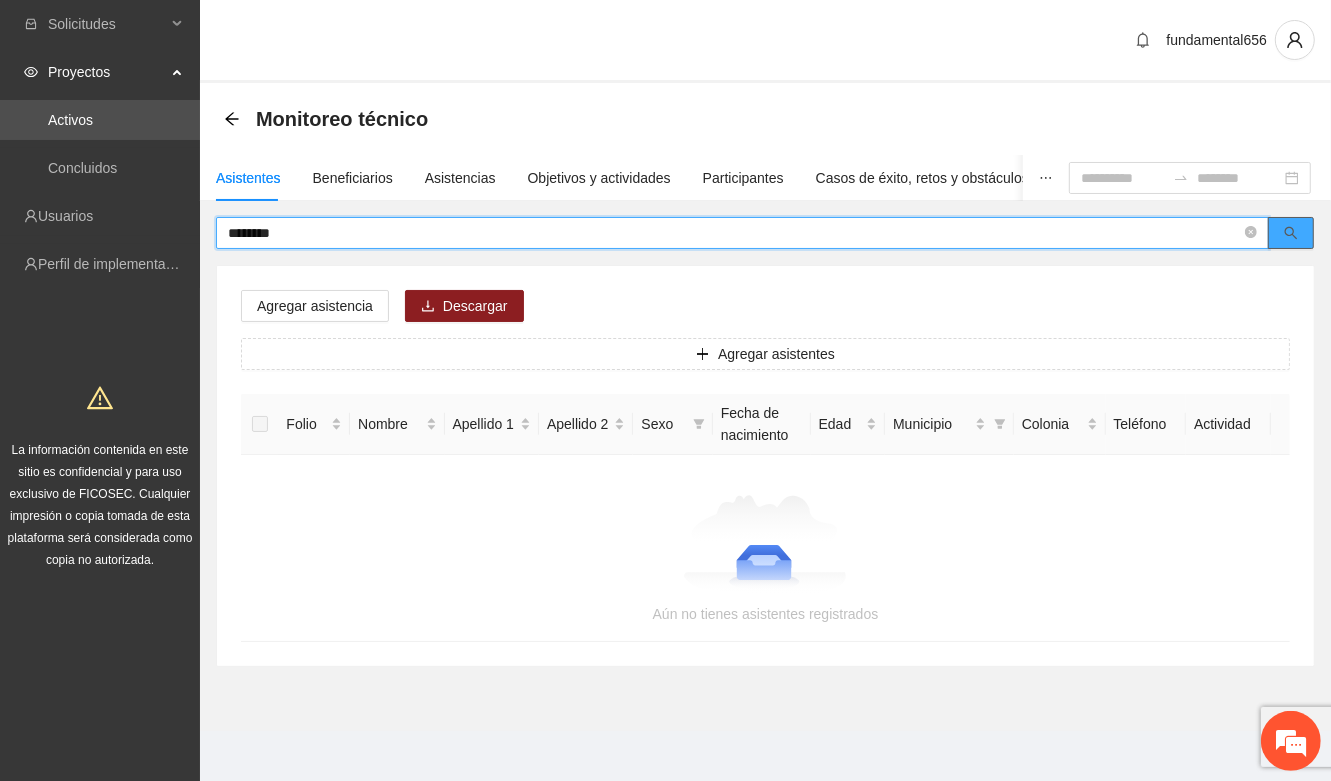 click at bounding box center [1291, 233] 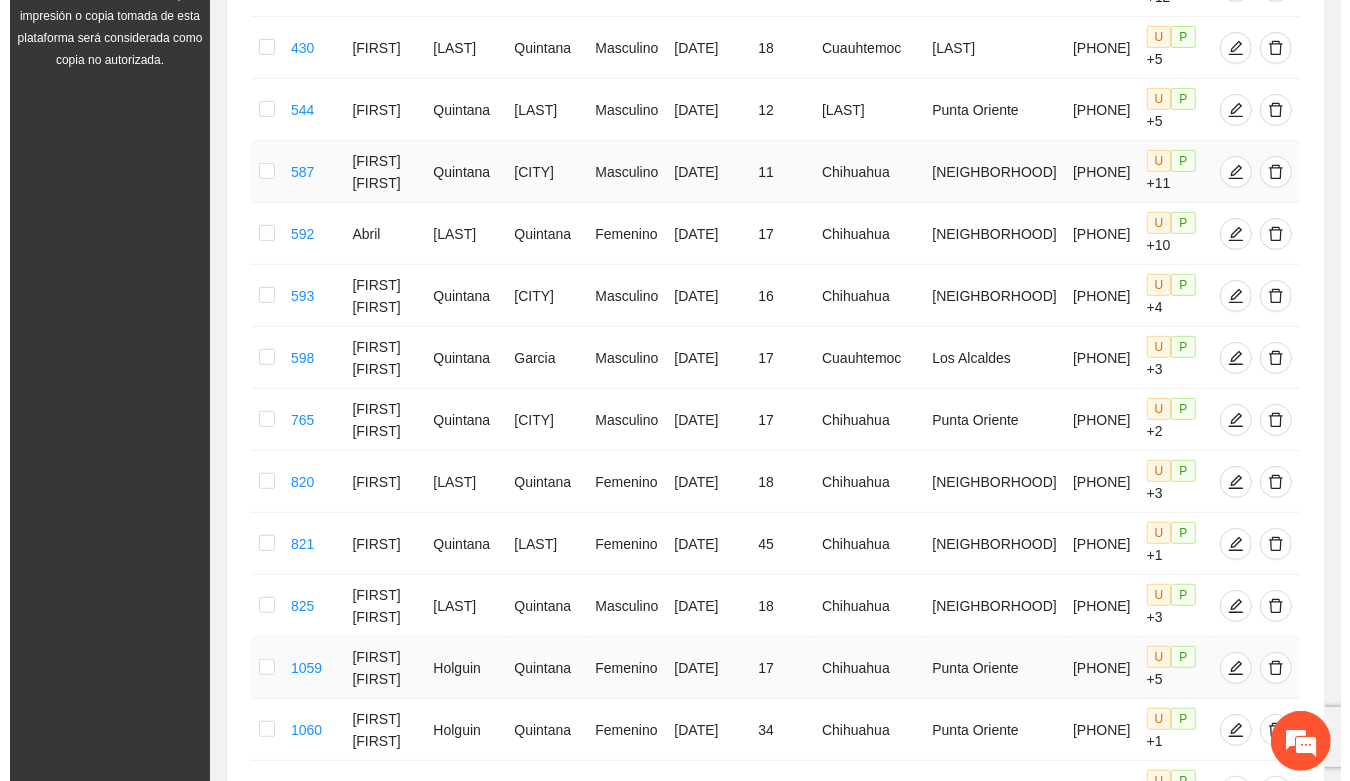 scroll, scrollTop: 625, scrollLeft: 0, axis: vertical 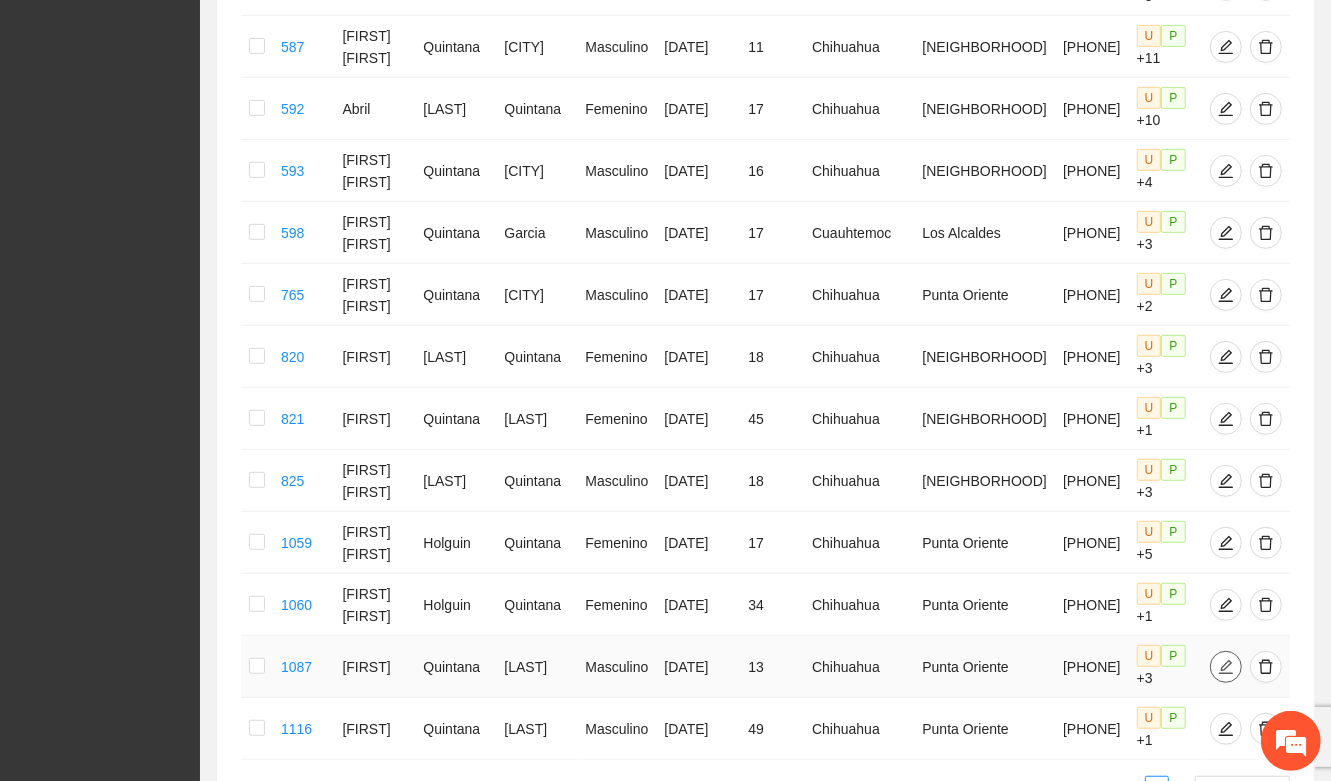 type on "********" 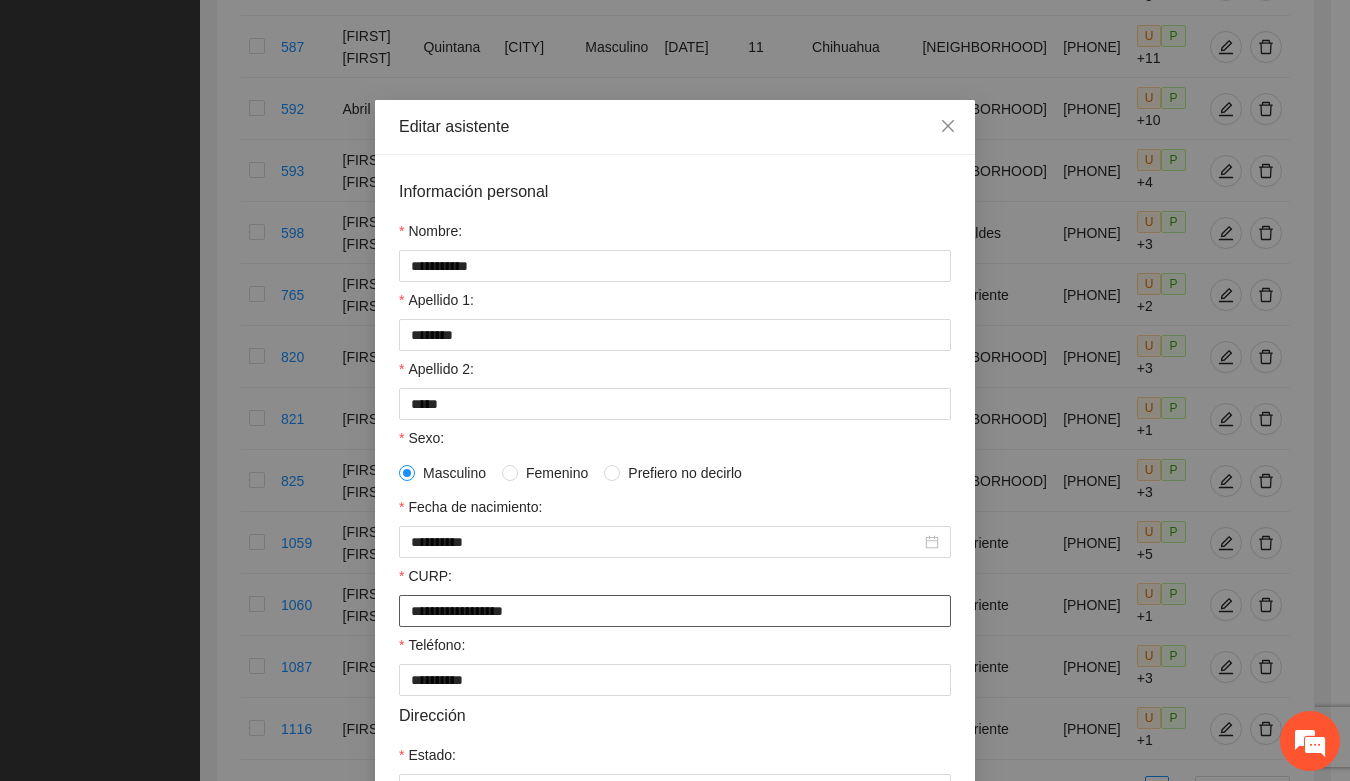 drag, startPoint x: 400, startPoint y: 626, endPoint x: 616, endPoint y: 613, distance: 216.39085 